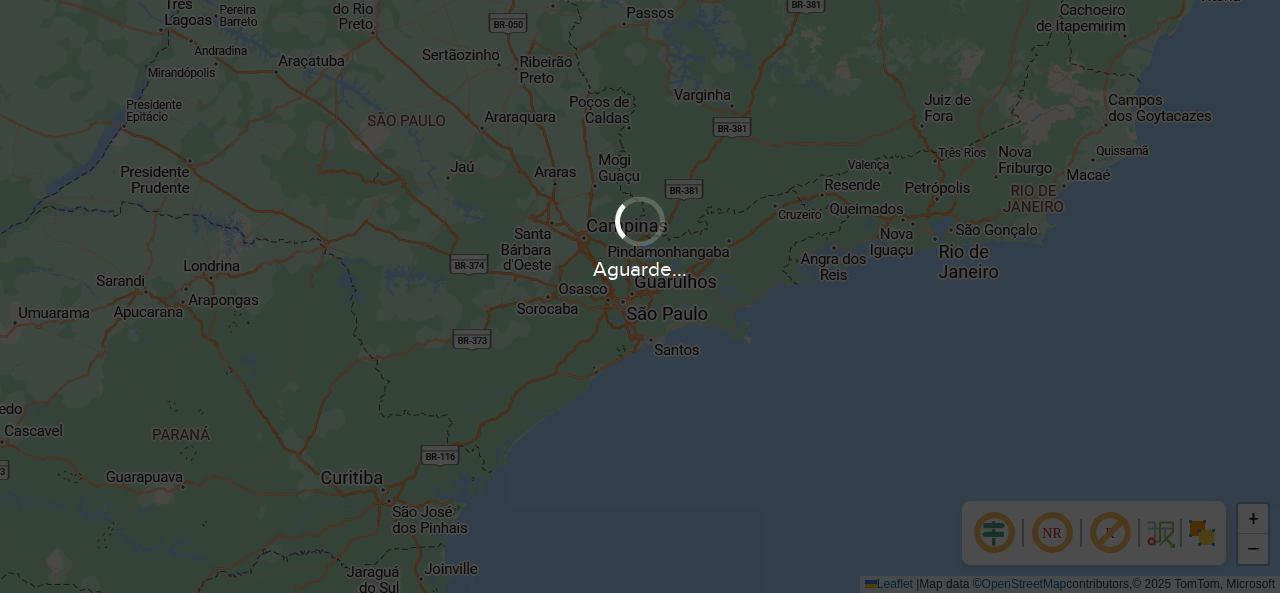 scroll, scrollTop: 0, scrollLeft: 0, axis: both 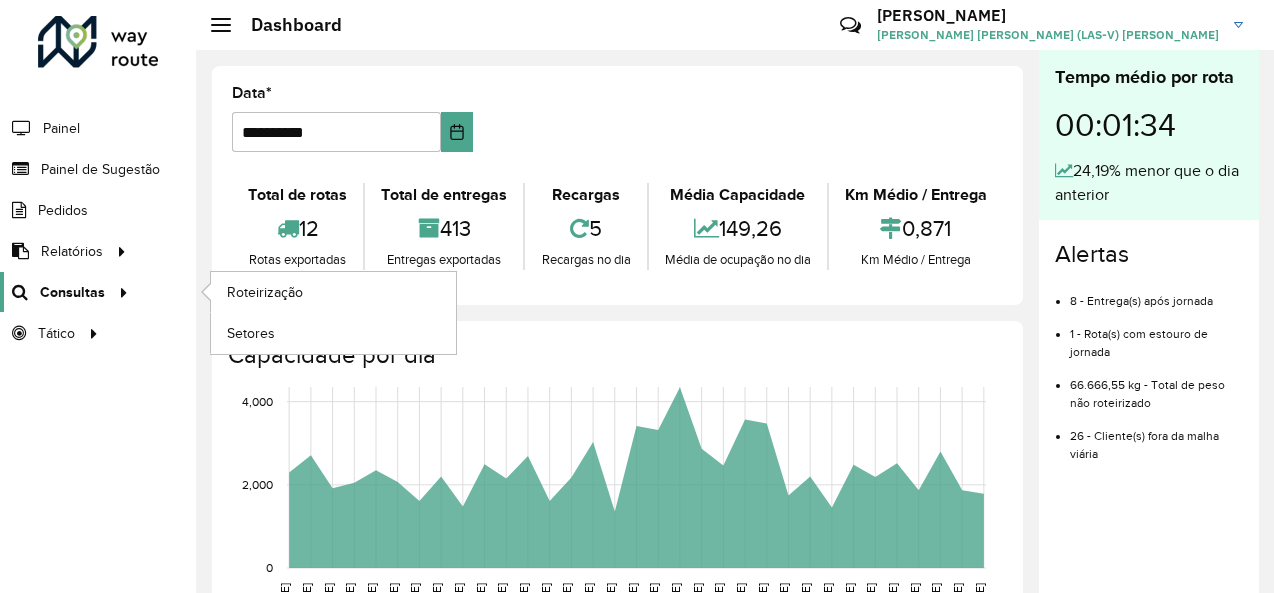 click 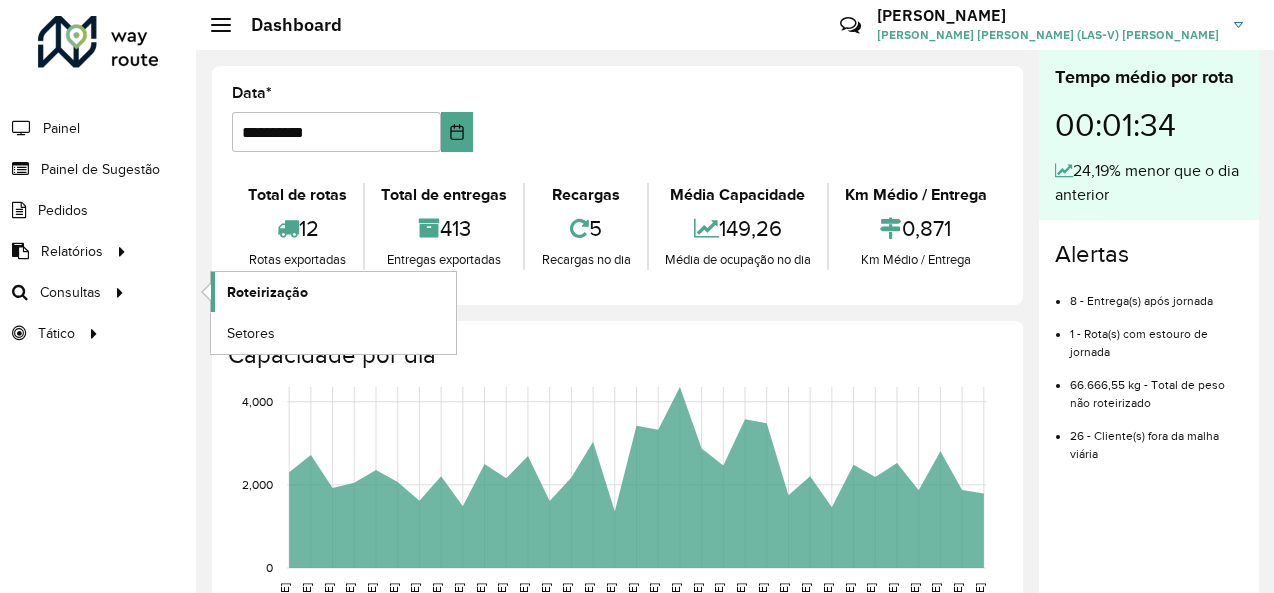 click on "Roteirização" 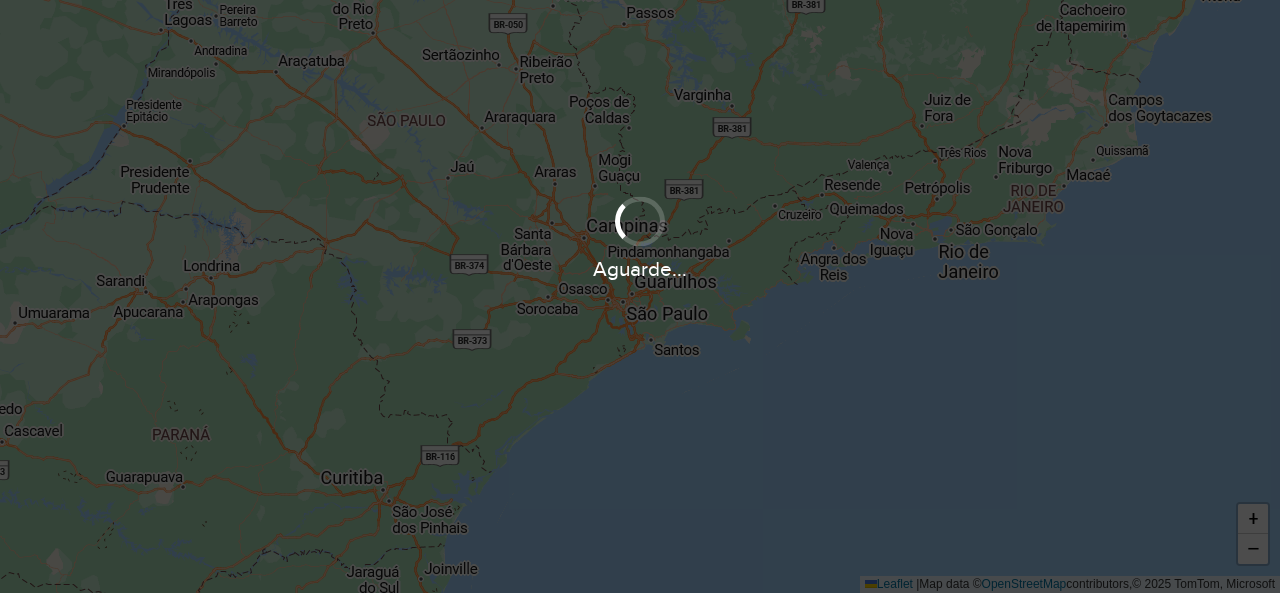 scroll, scrollTop: 0, scrollLeft: 0, axis: both 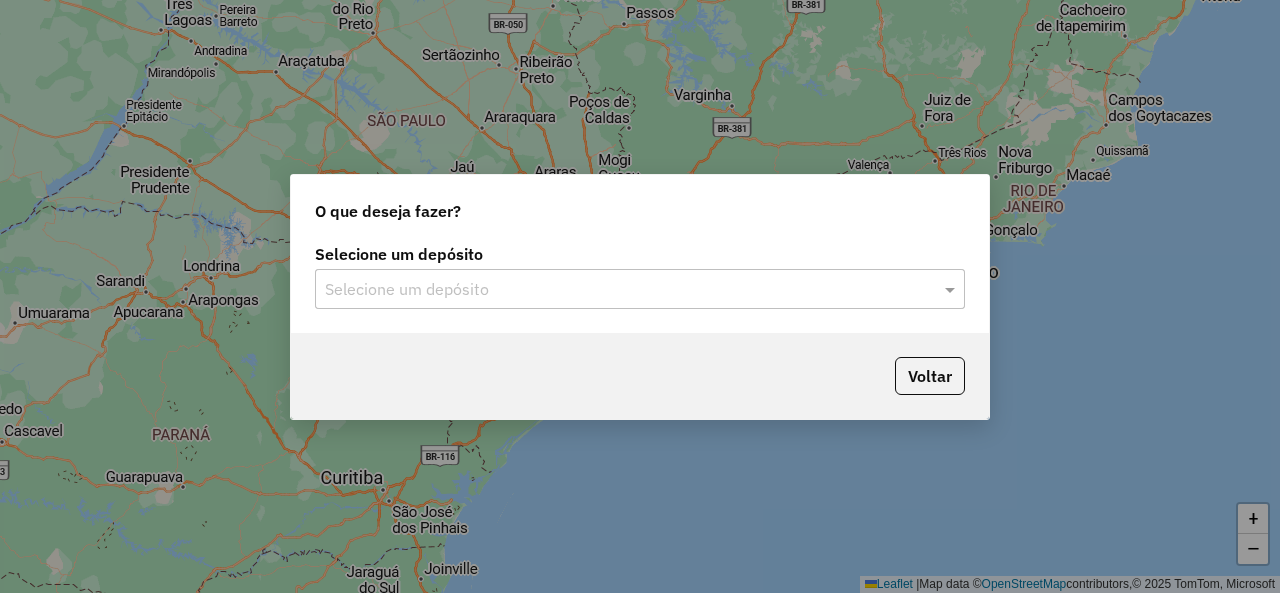 click on "Selecione um depósito" 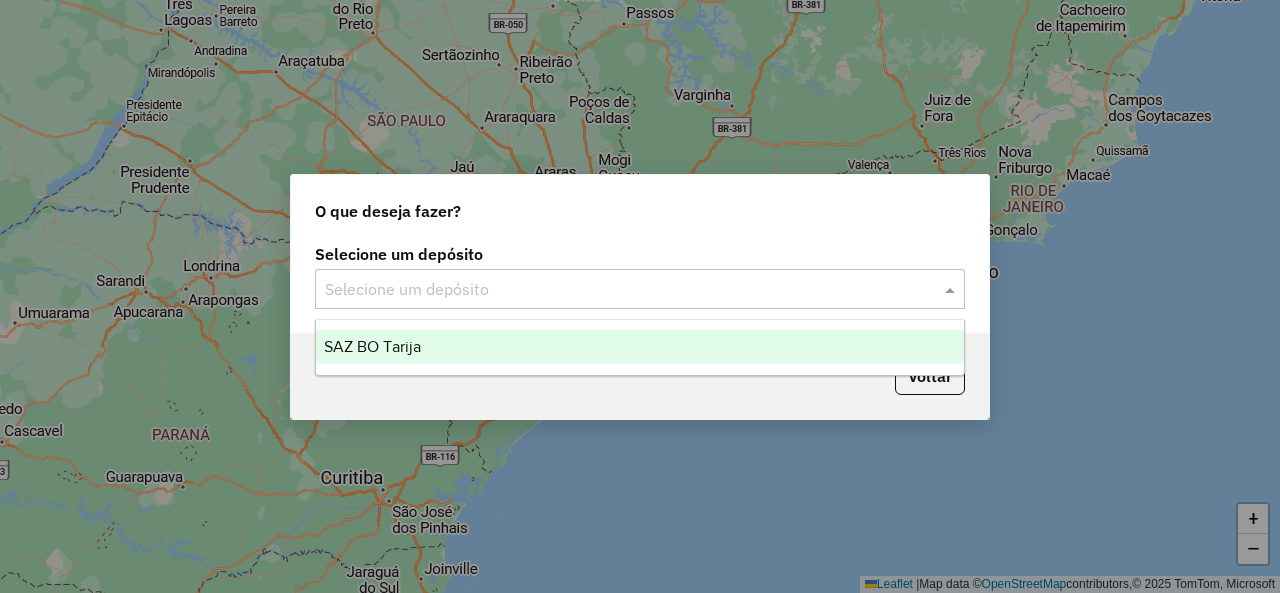 click on "SAZ BO Tarija" at bounding box center [372, 346] 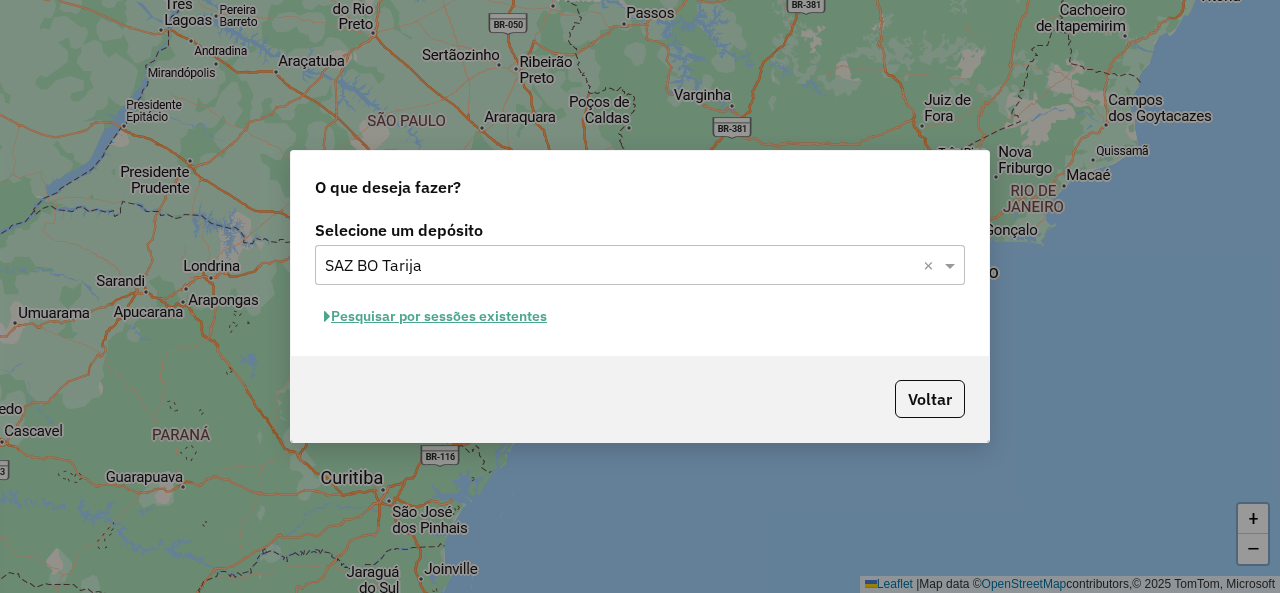 click on "Pesquisar por sessões existentes" 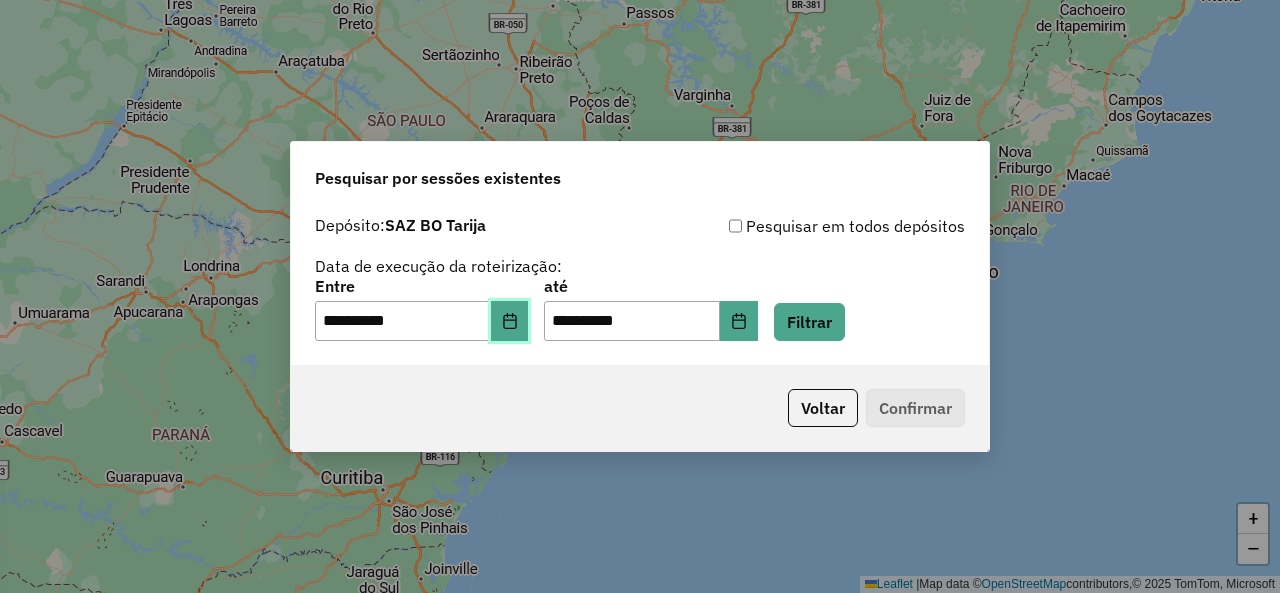 click 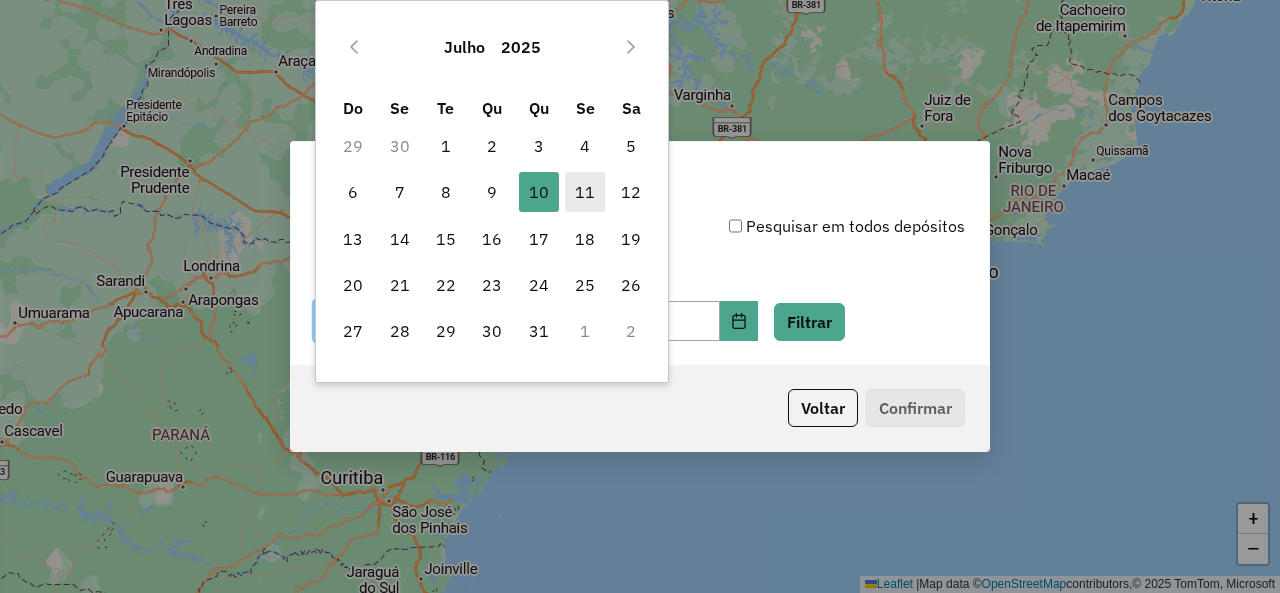 click on "11" at bounding box center (585, 192) 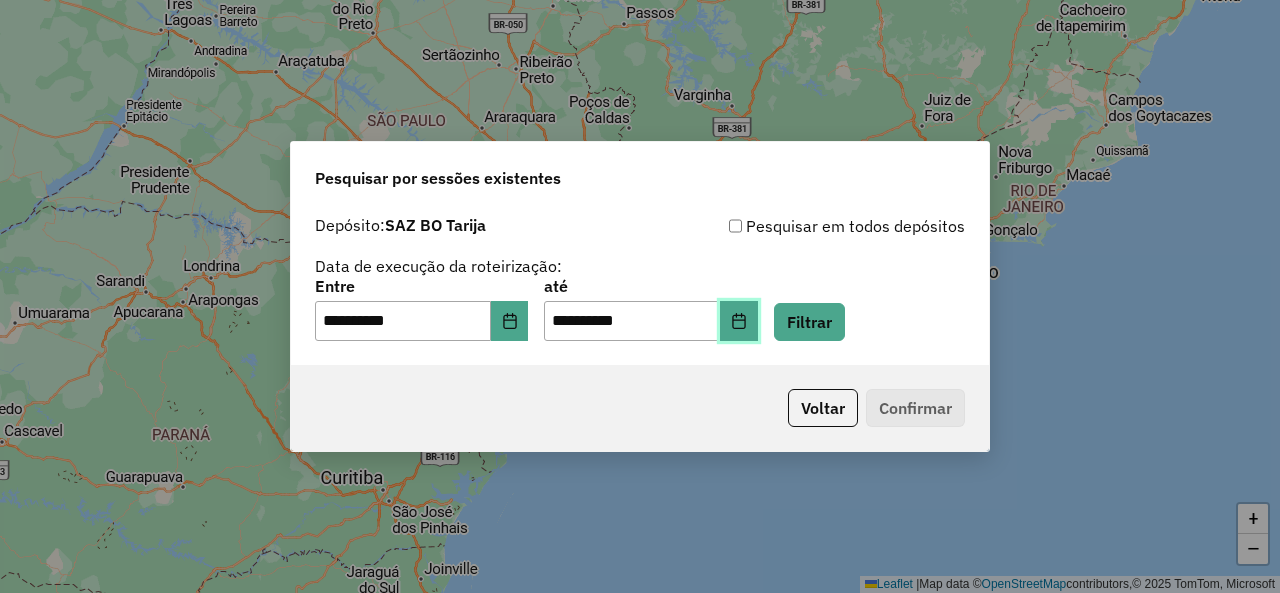 click at bounding box center (739, 321) 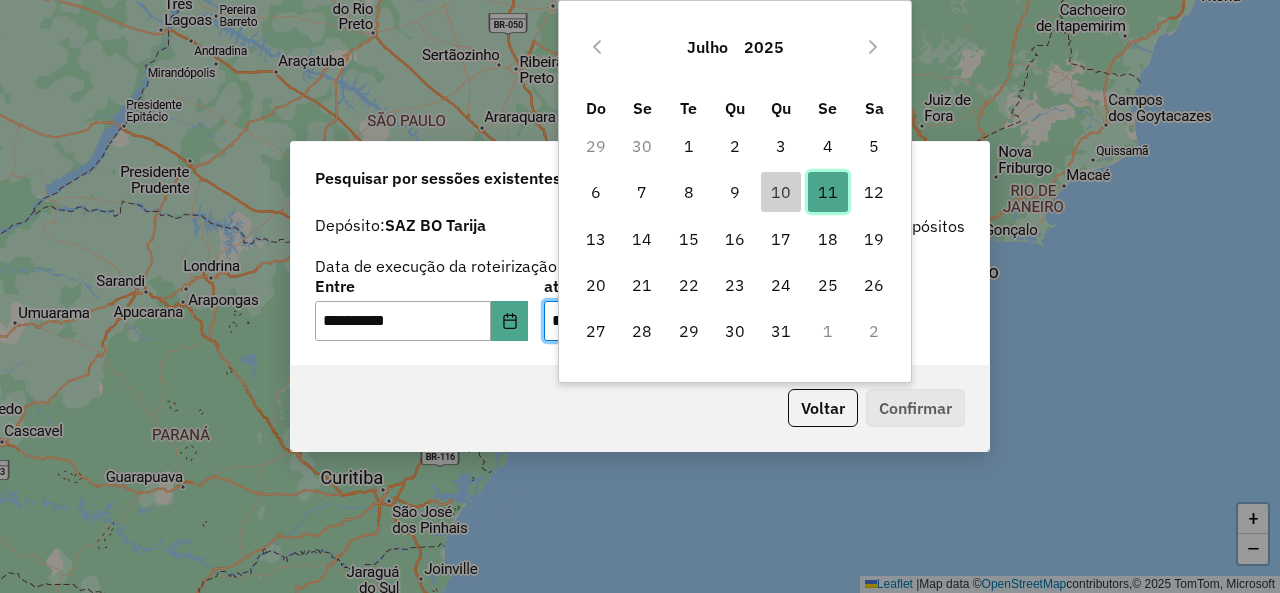 click on "11" at bounding box center (828, 192) 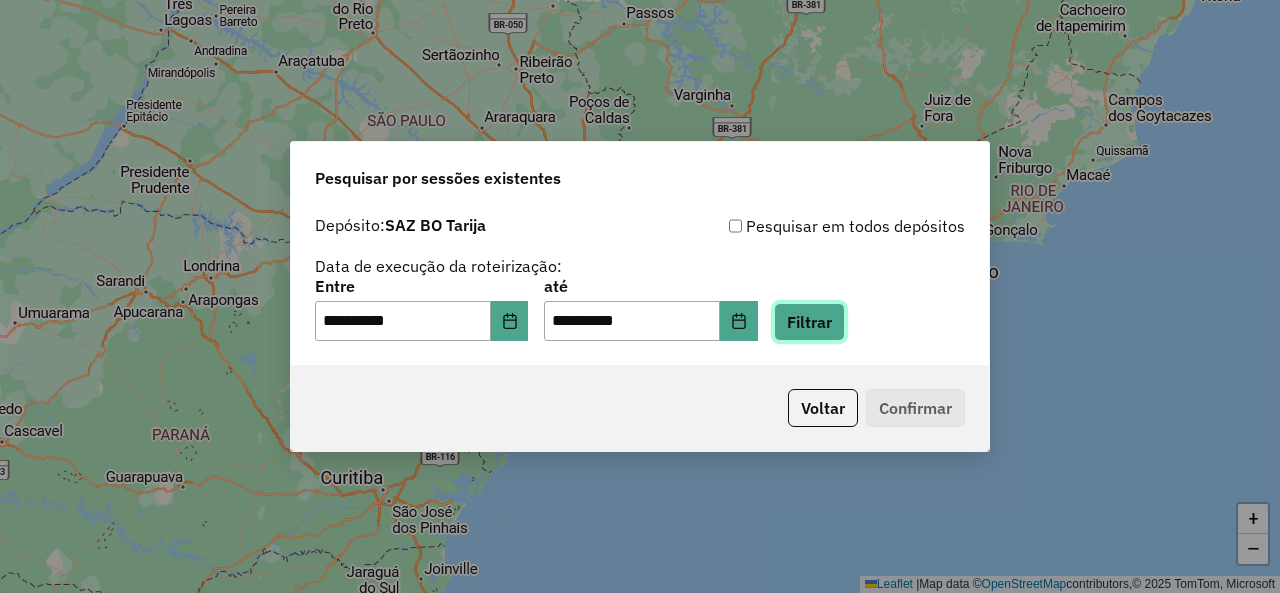 click on "Filtrar" 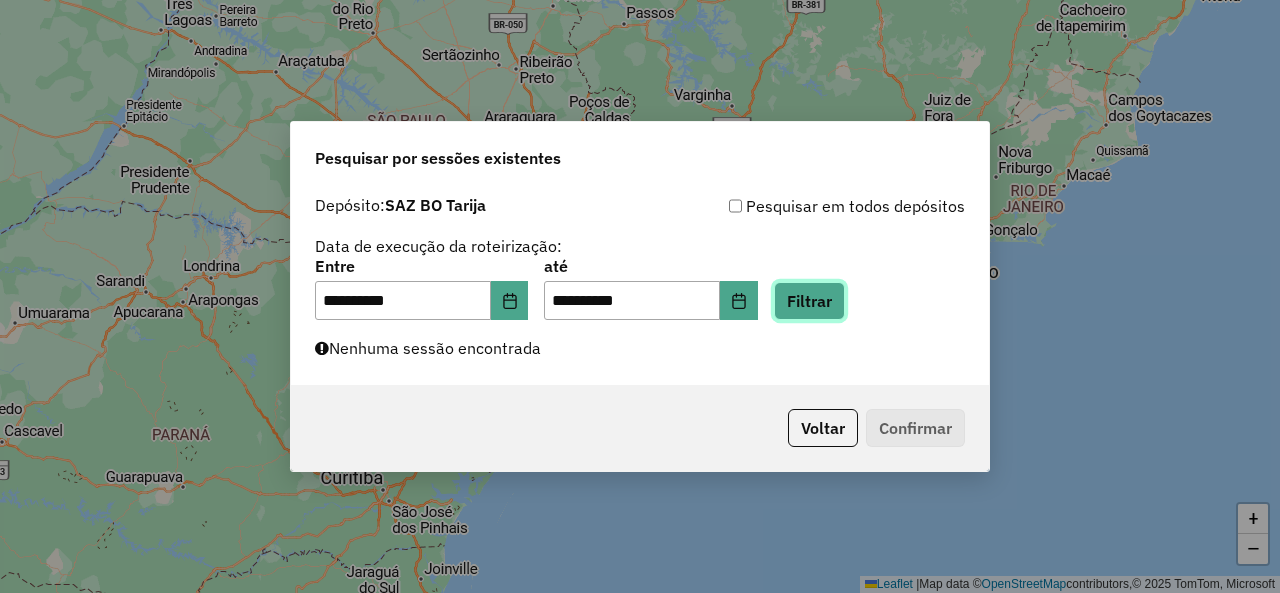 click on "Filtrar" 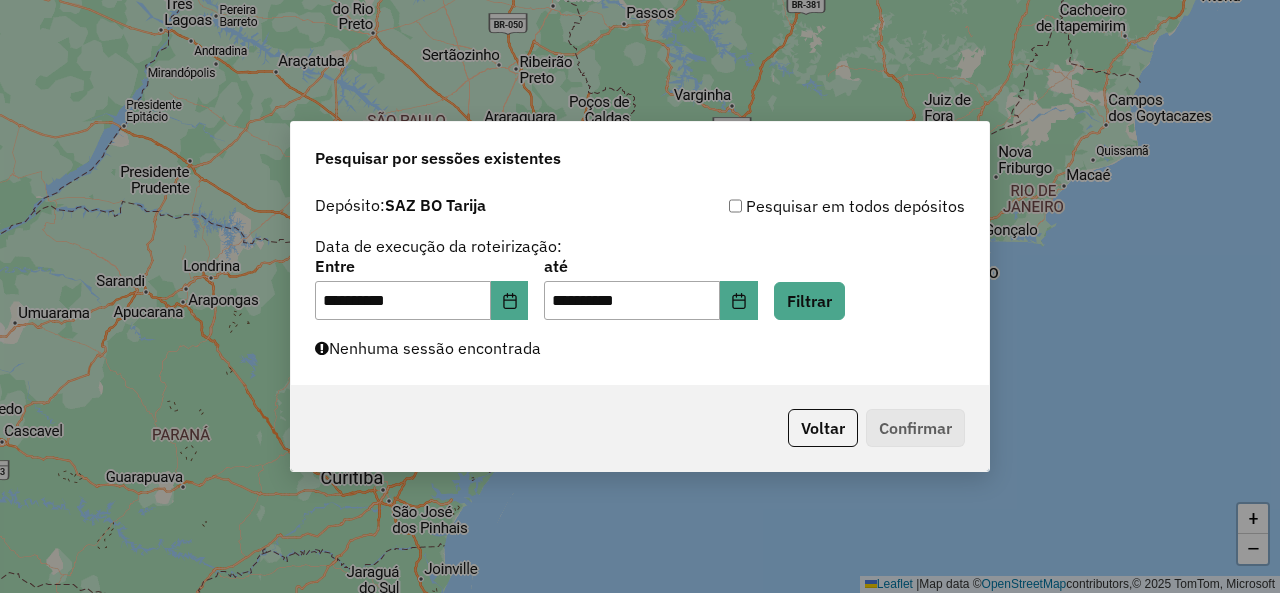 click on "**********" 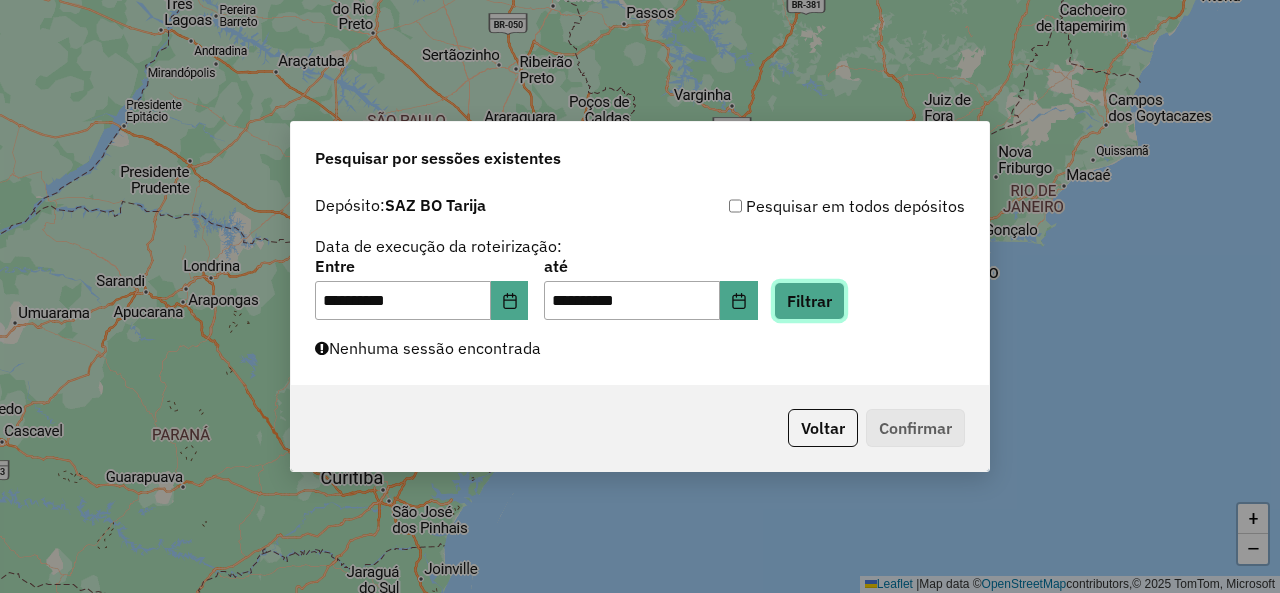 click on "Filtrar" 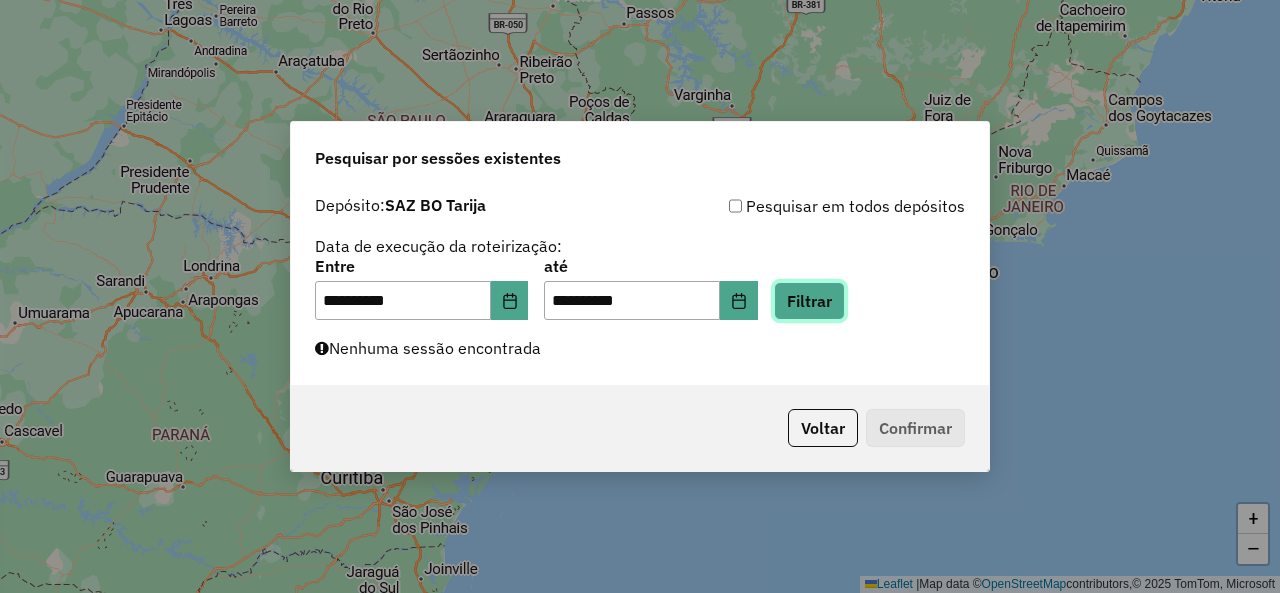 click on "Filtrar" 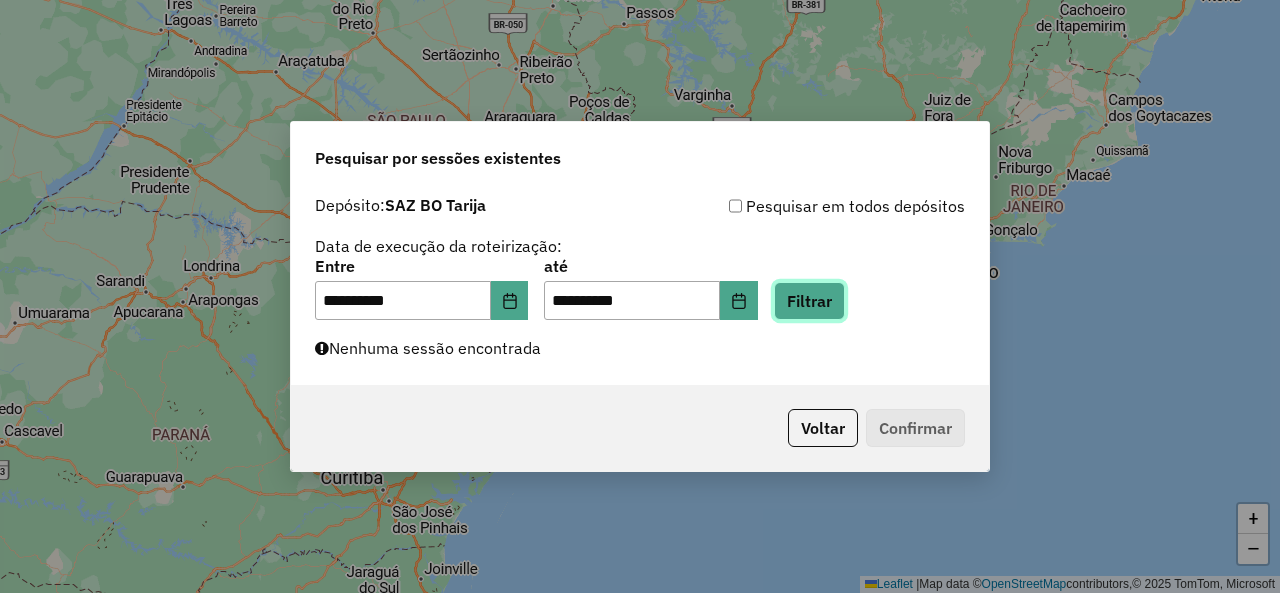 click on "Filtrar" 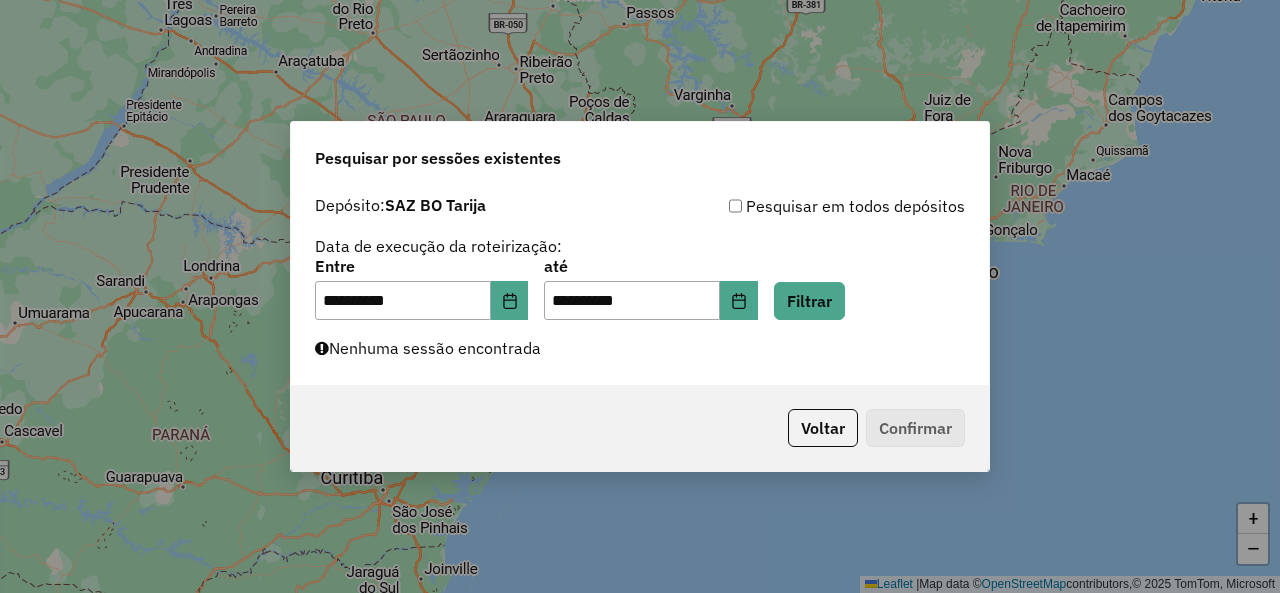 click on "**********" 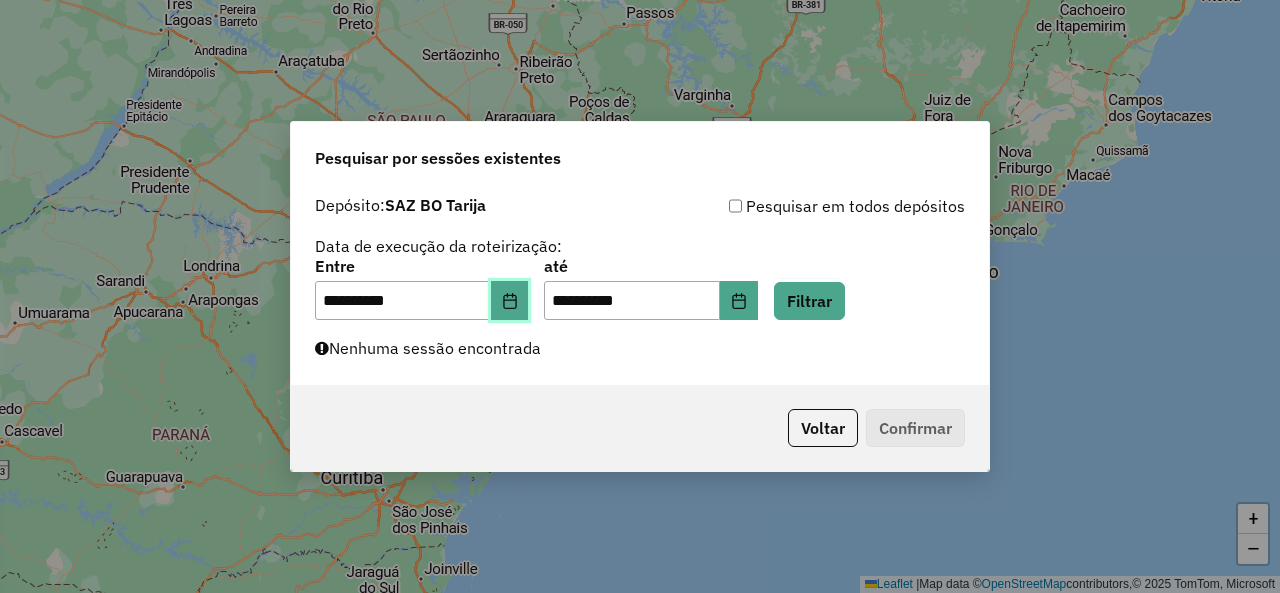 click 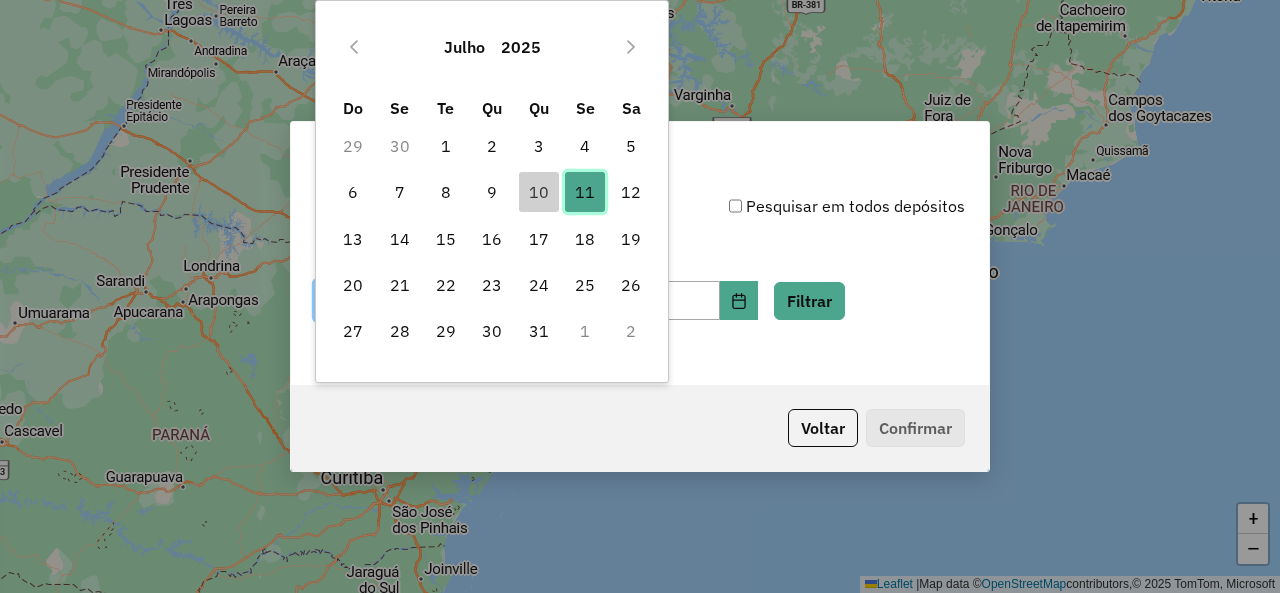click on "11" at bounding box center (585, 192) 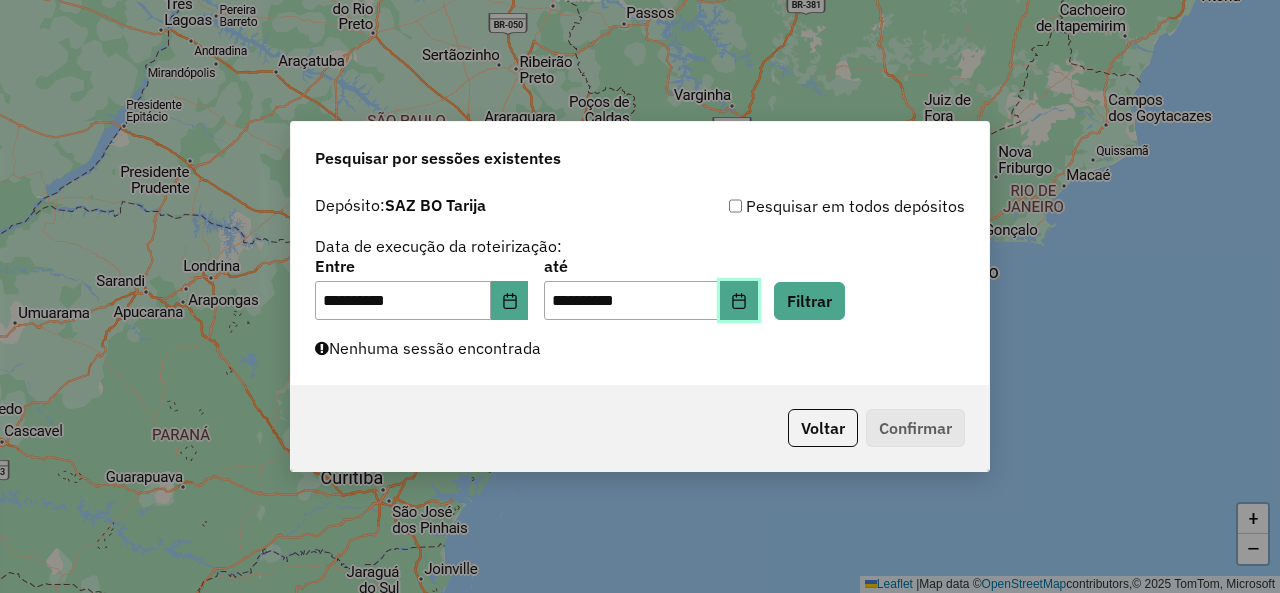 click at bounding box center [739, 301] 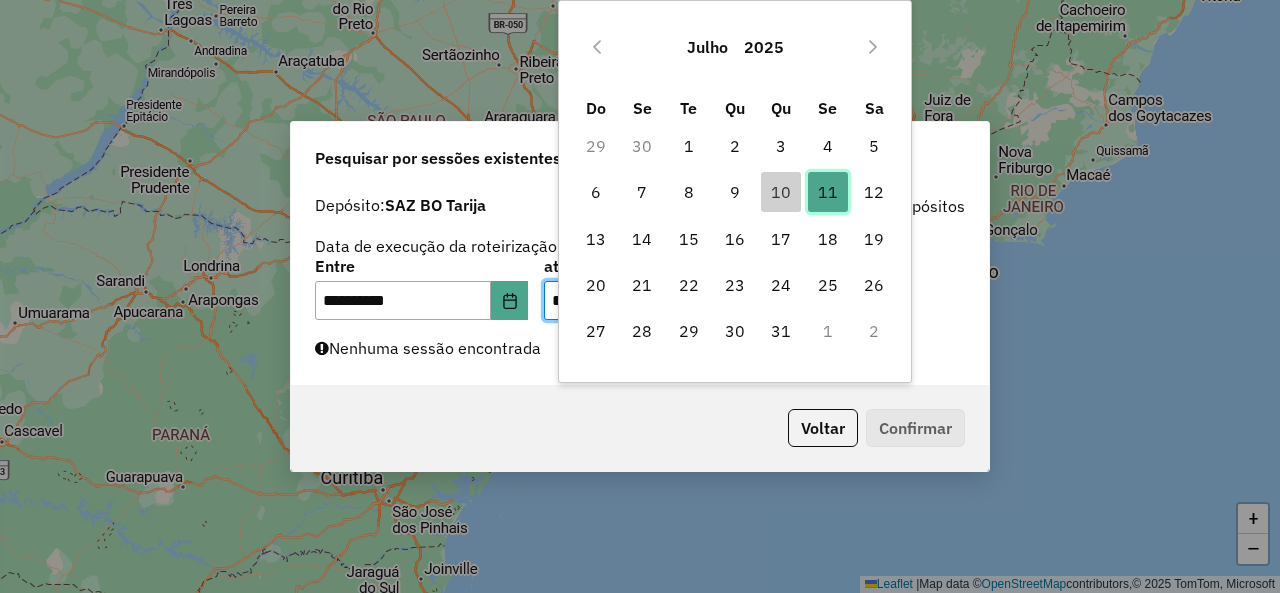 click on "11" at bounding box center (828, 192) 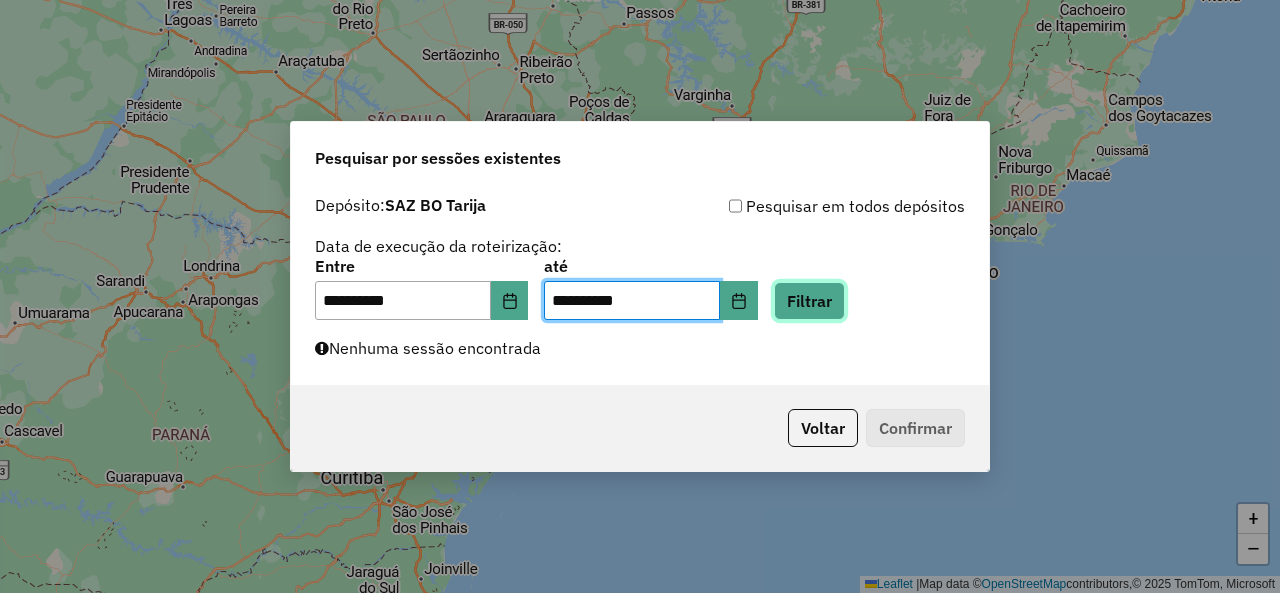 click on "Filtrar" 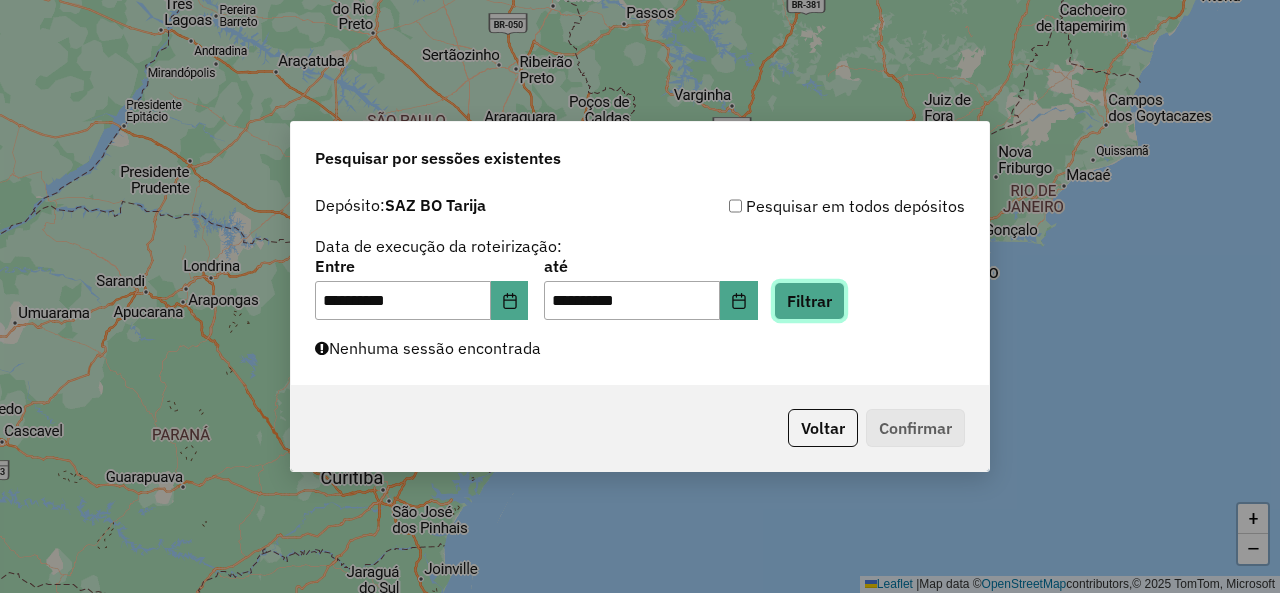 click on "Filtrar" 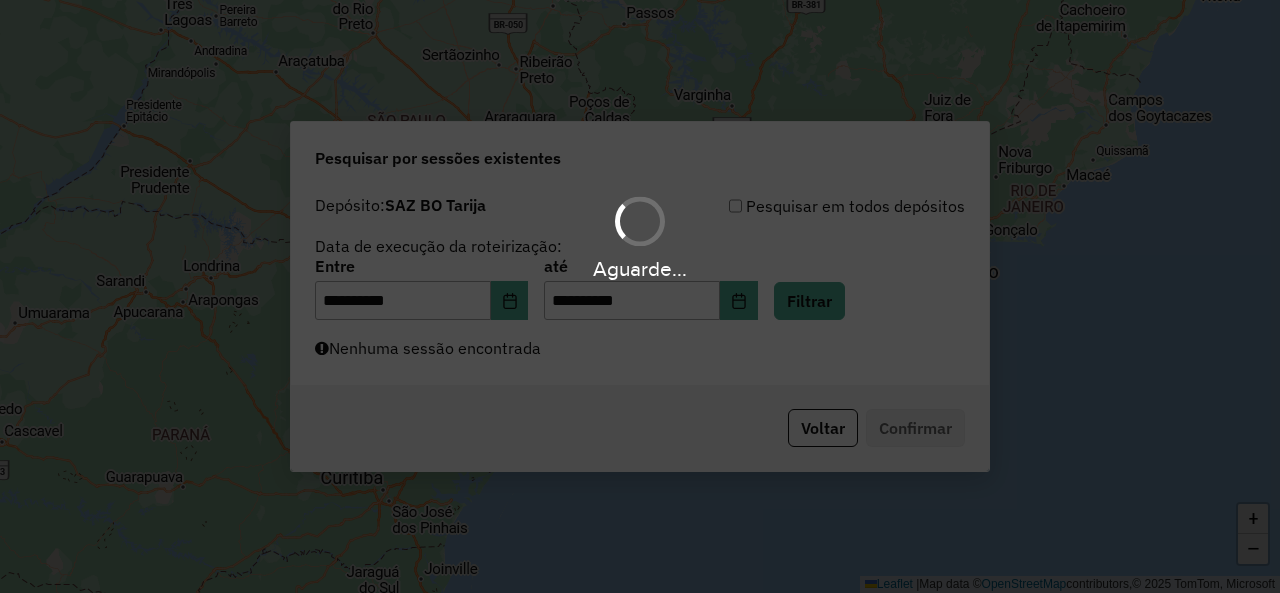 click on "Aguarde..." at bounding box center (640, 296) 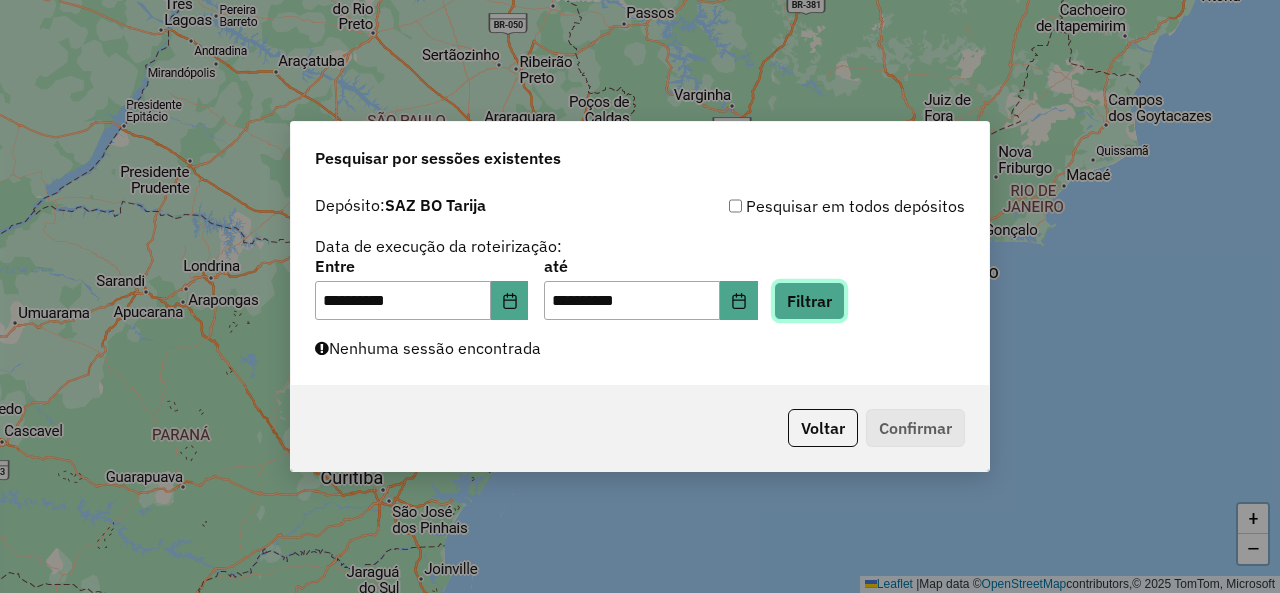 click on "Filtrar" 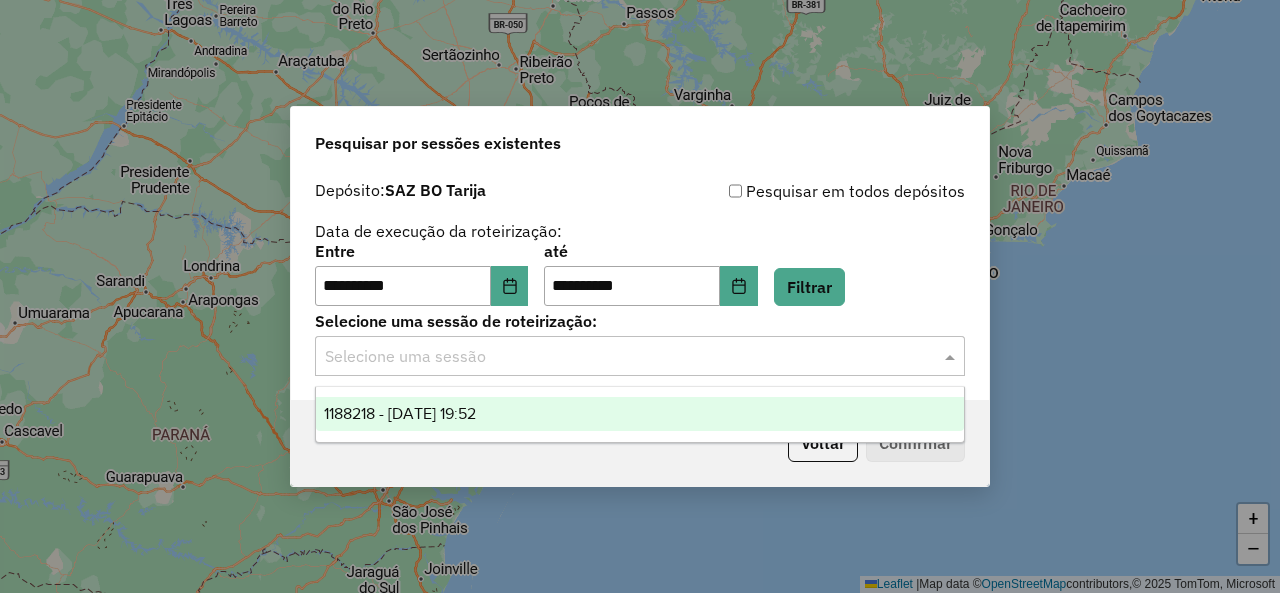 click 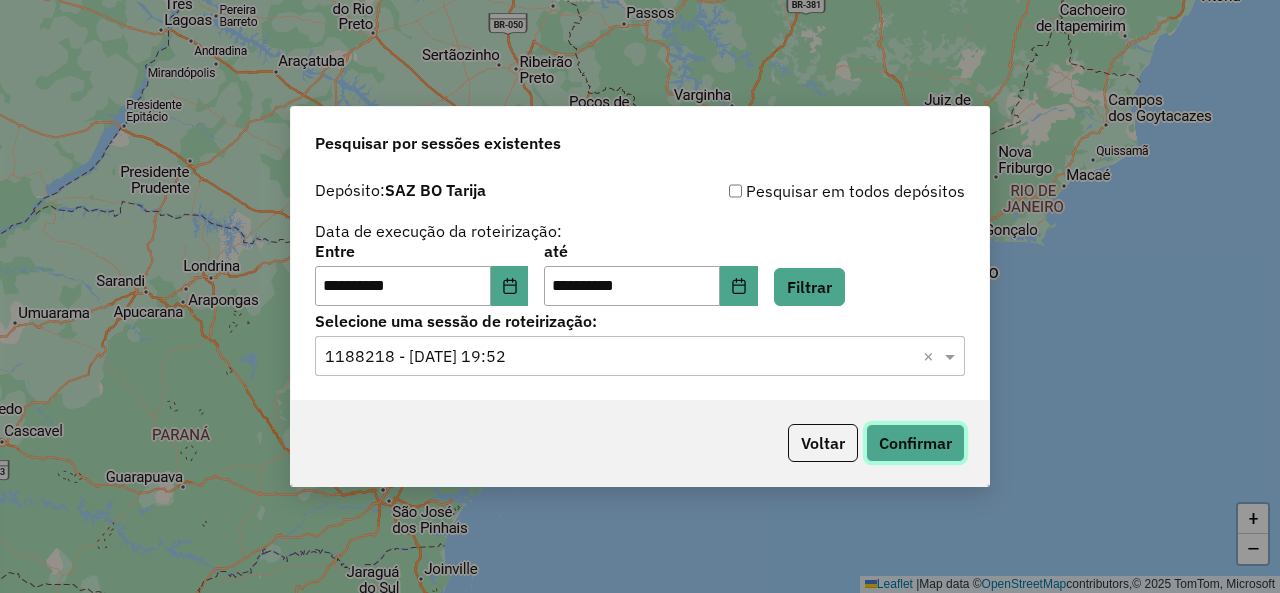 click on "Confirmar" 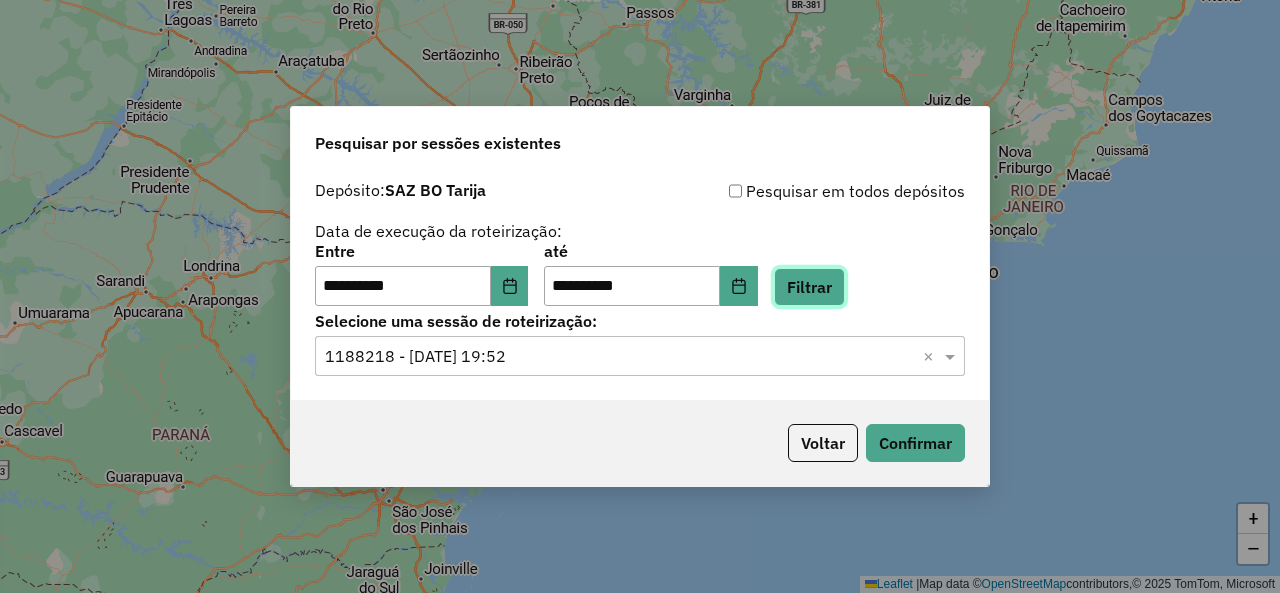 click on "Filtrar" 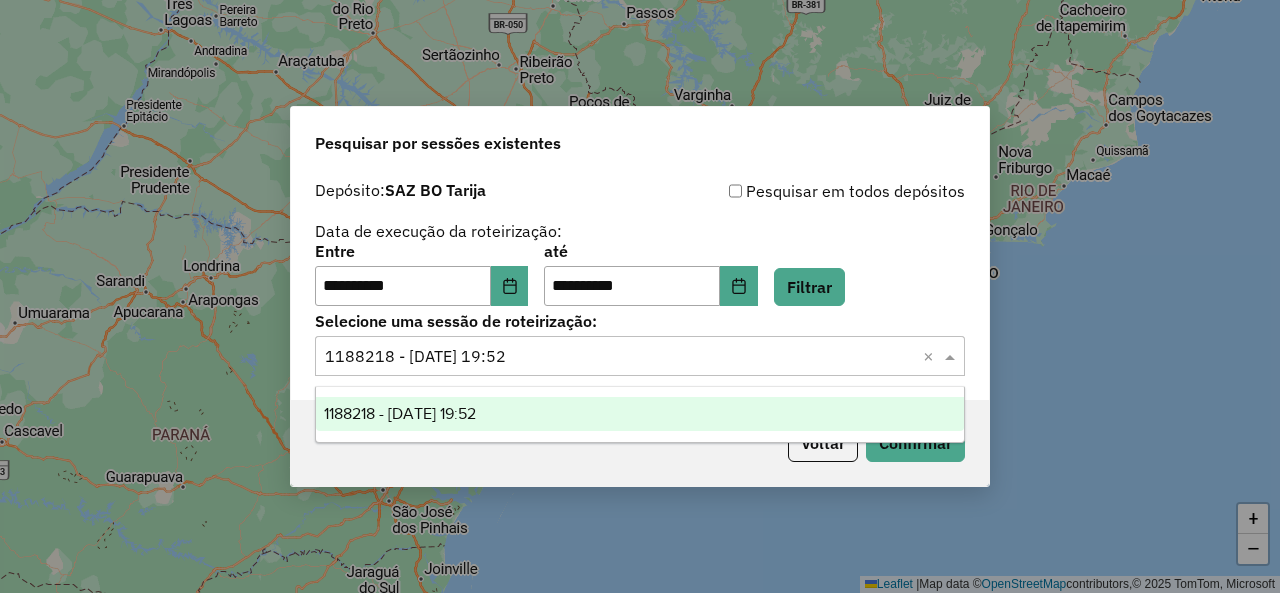 click 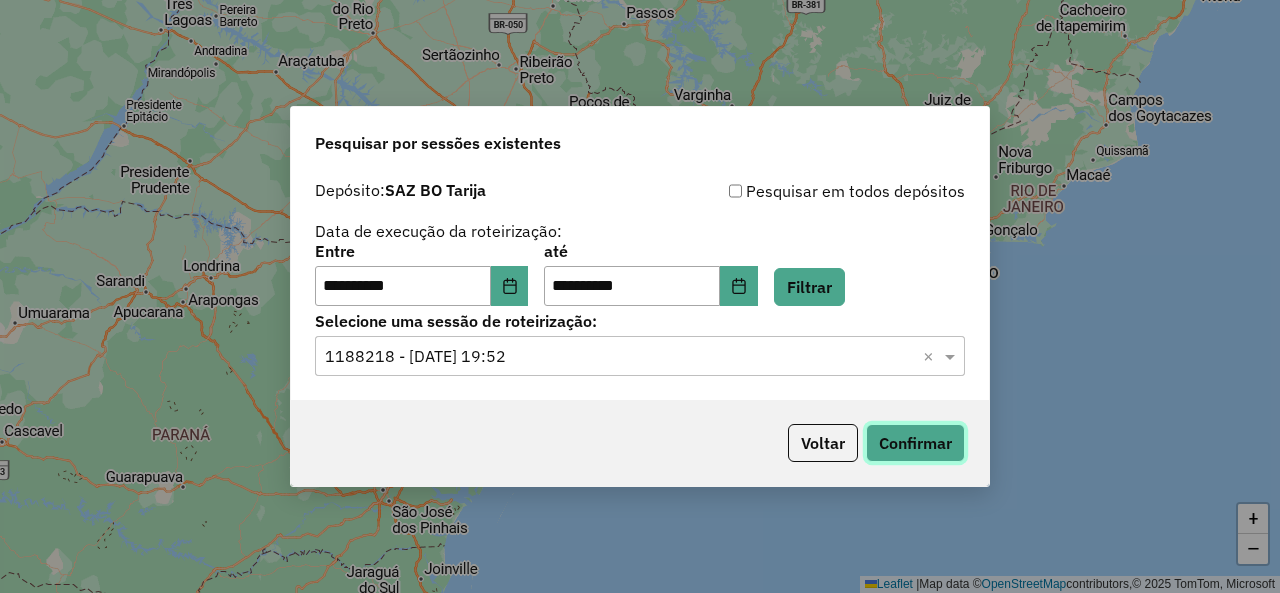 click on "Confirmar" 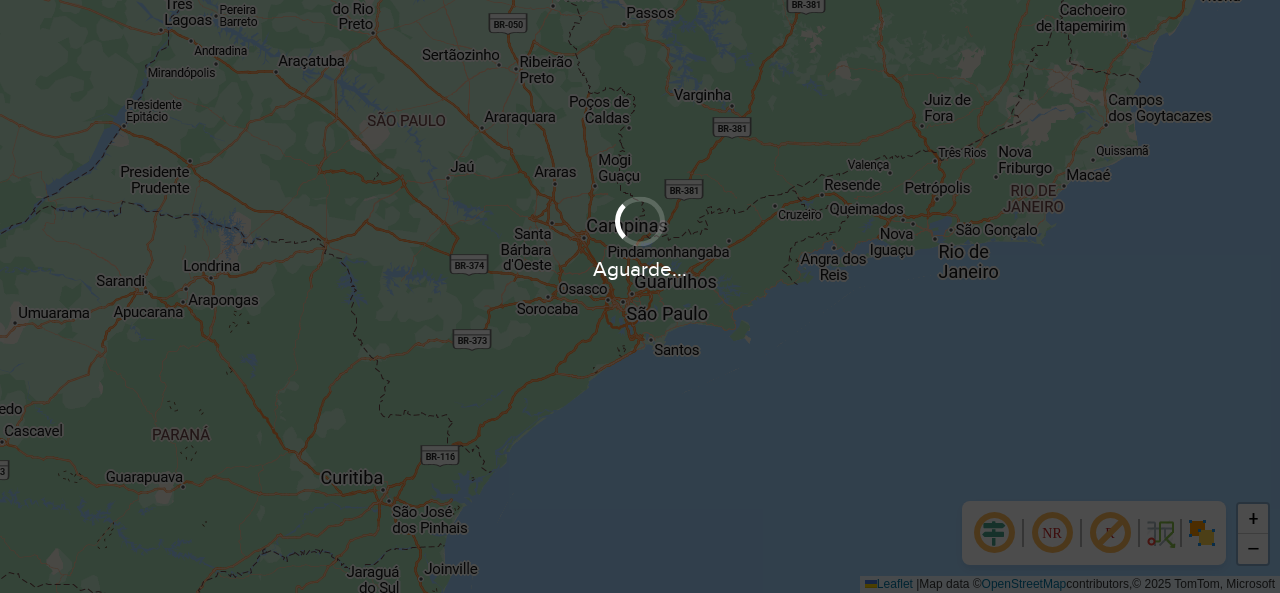 scroll, scrollTop: 0, scrollLeft: 0, axis: both 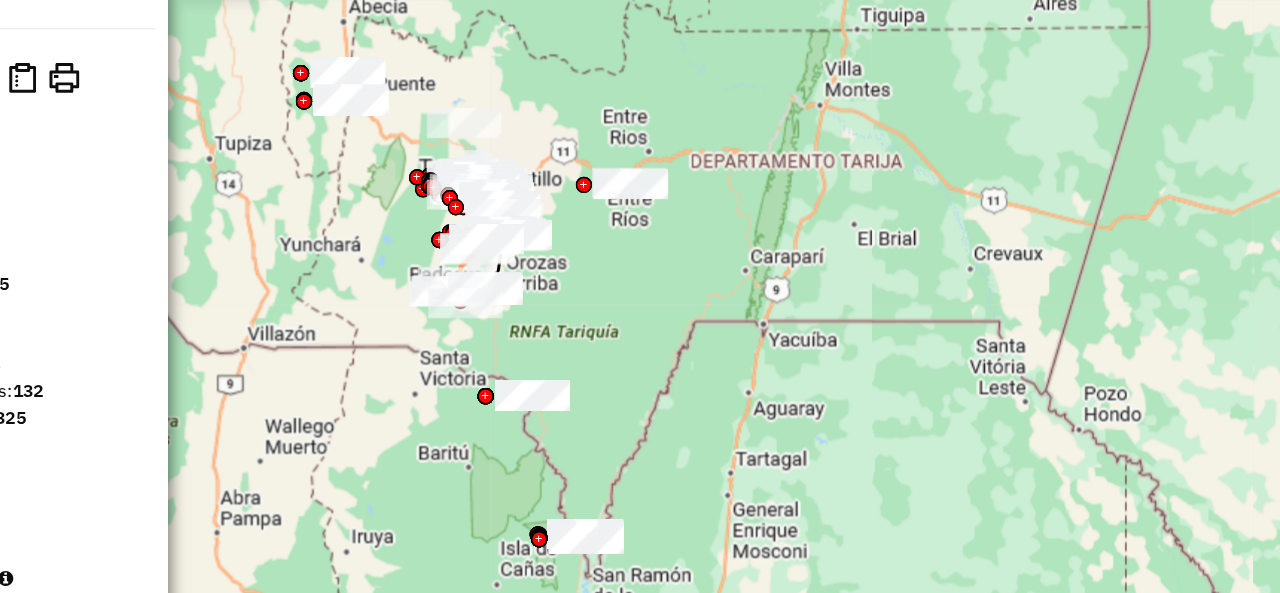 click at bounding box center (176, 145) 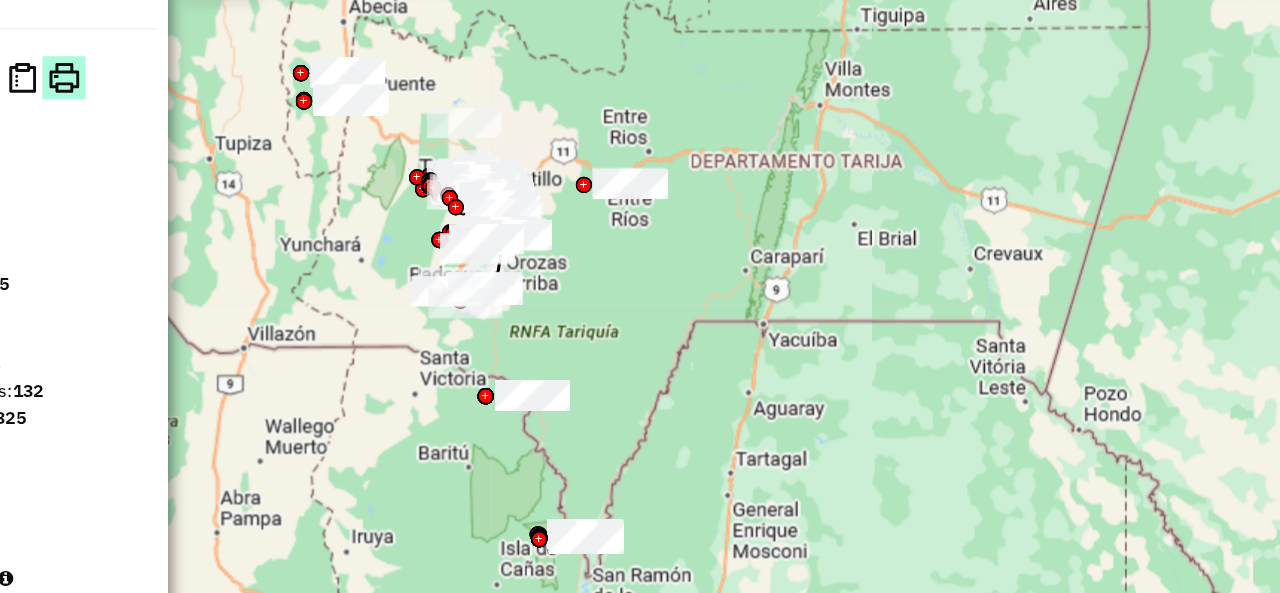 click at bounding box center (266, 145) 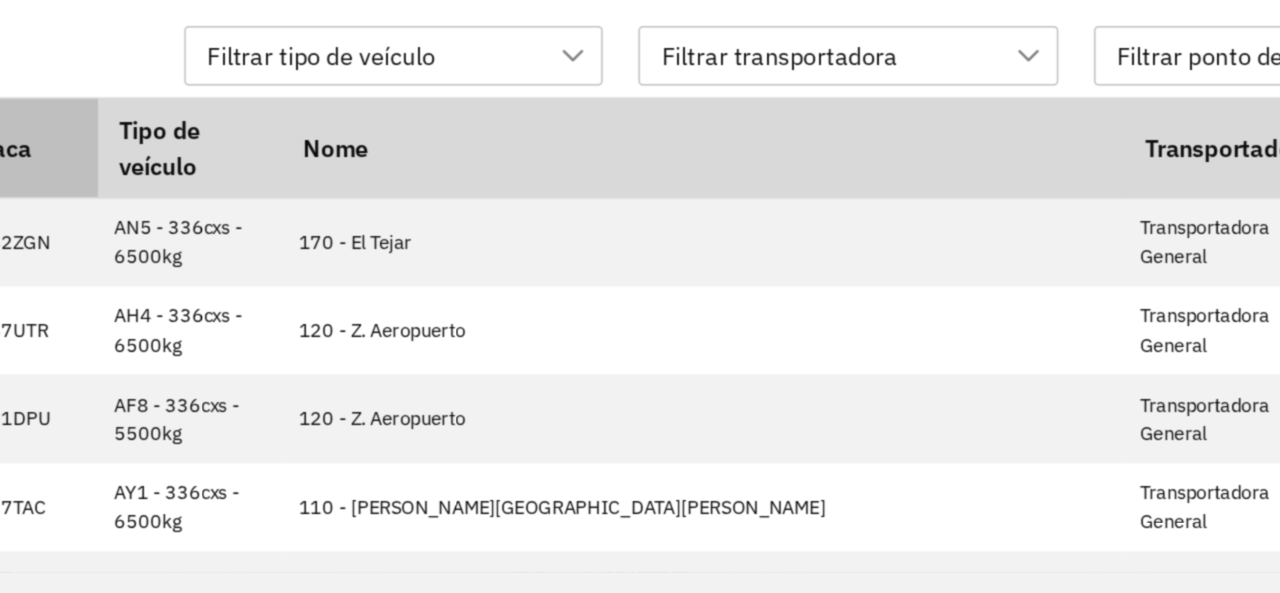scroll, scrollTop: 14, scrollLeft: 90, axis: both 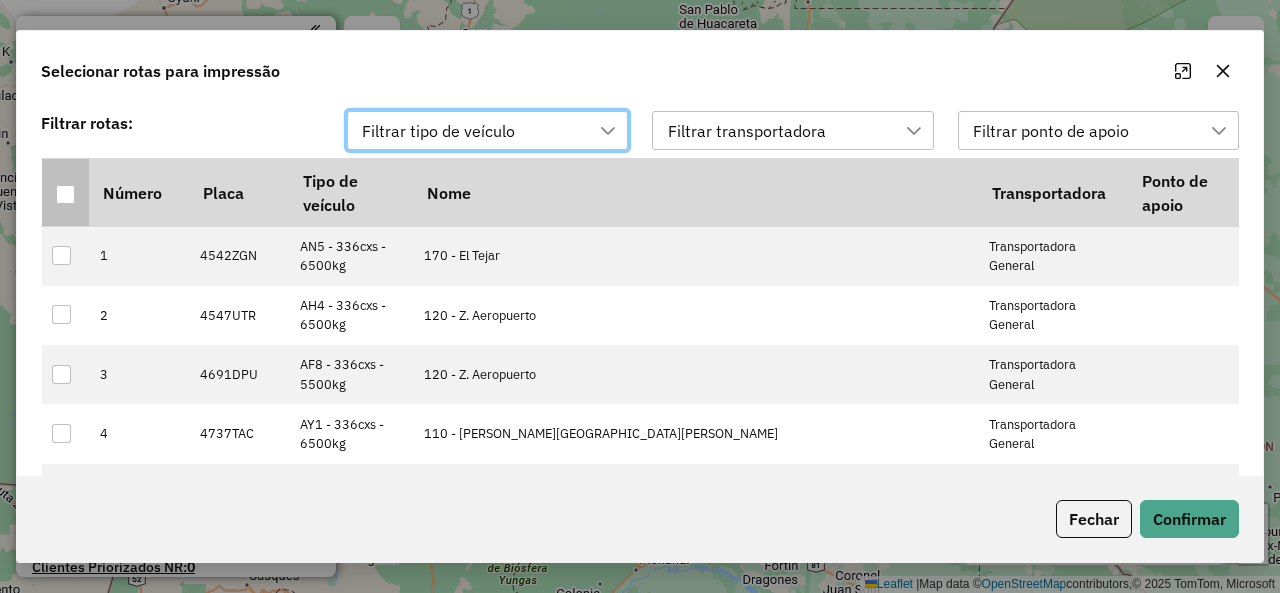 click at bounding box center (66, 192) 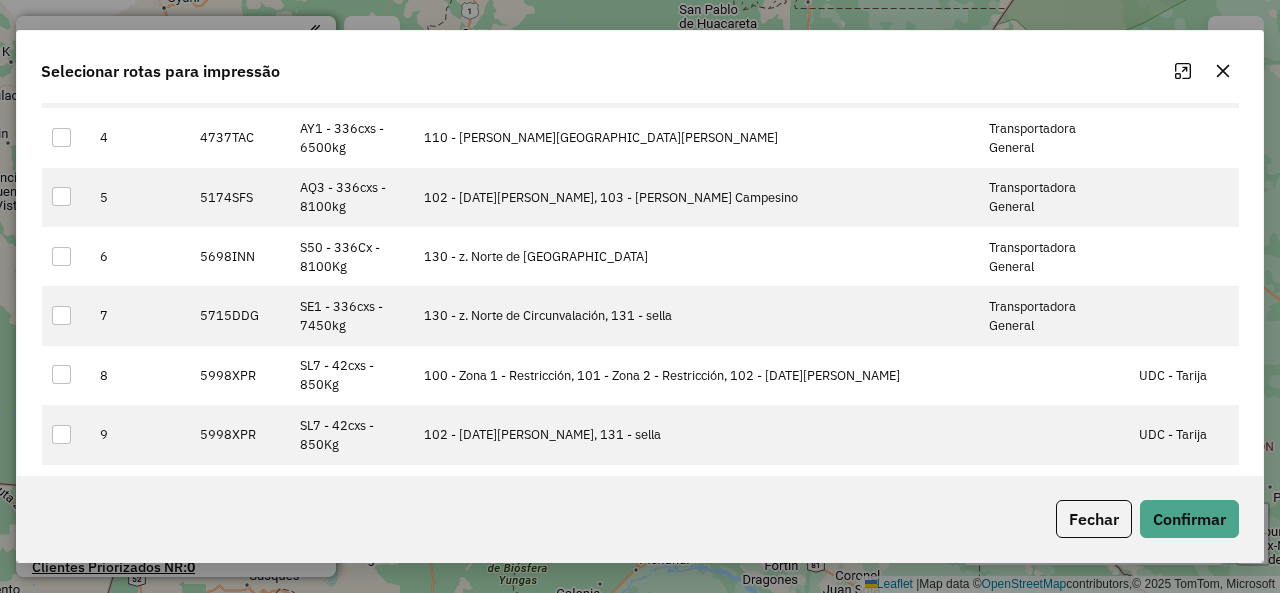 scroll, scrollTop: 382, scrollLeft: 0, axis: vertical 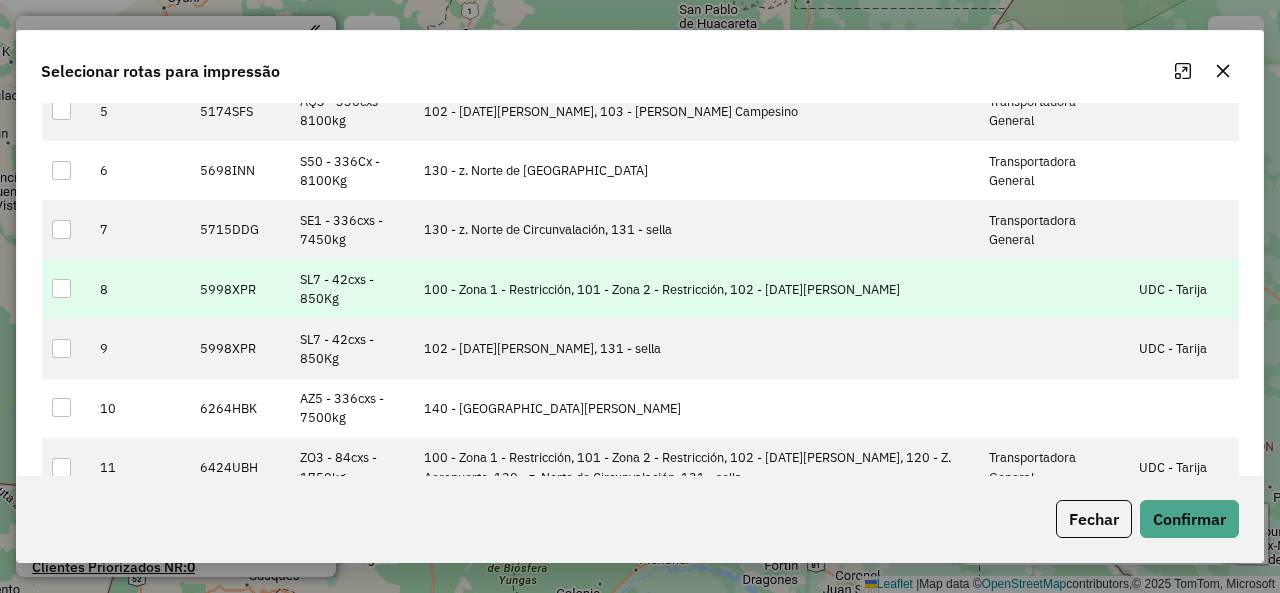click on "8" at bounding box center (139, 289) 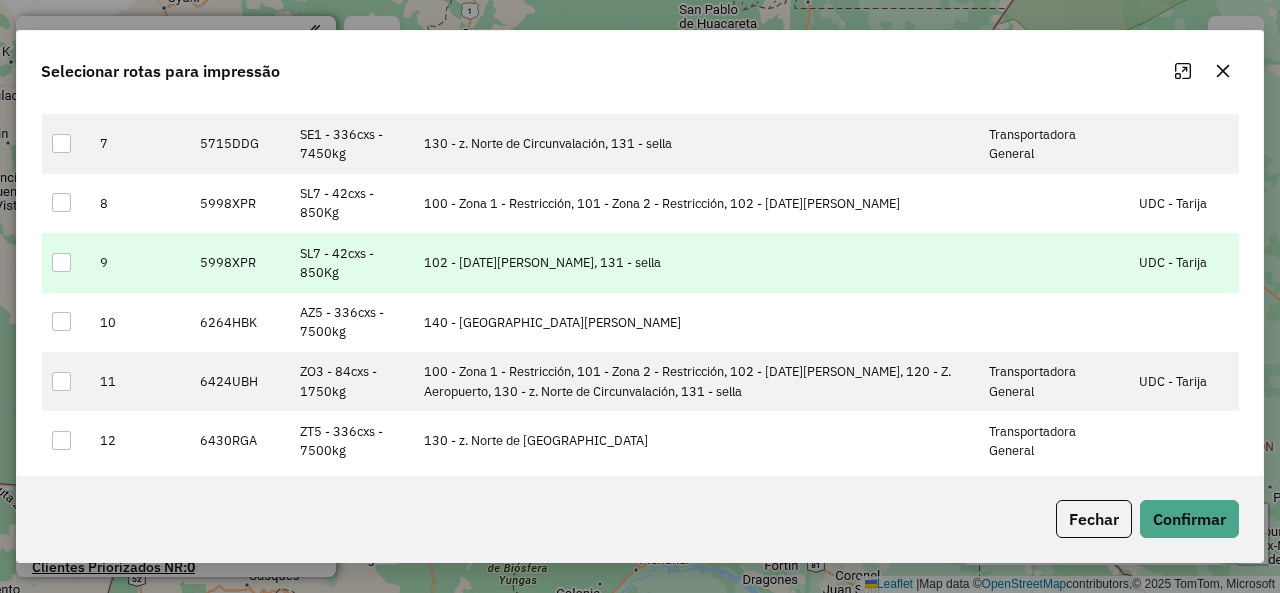scroll, scrollTop: 481, scrollLeft: 0, axis: vertical 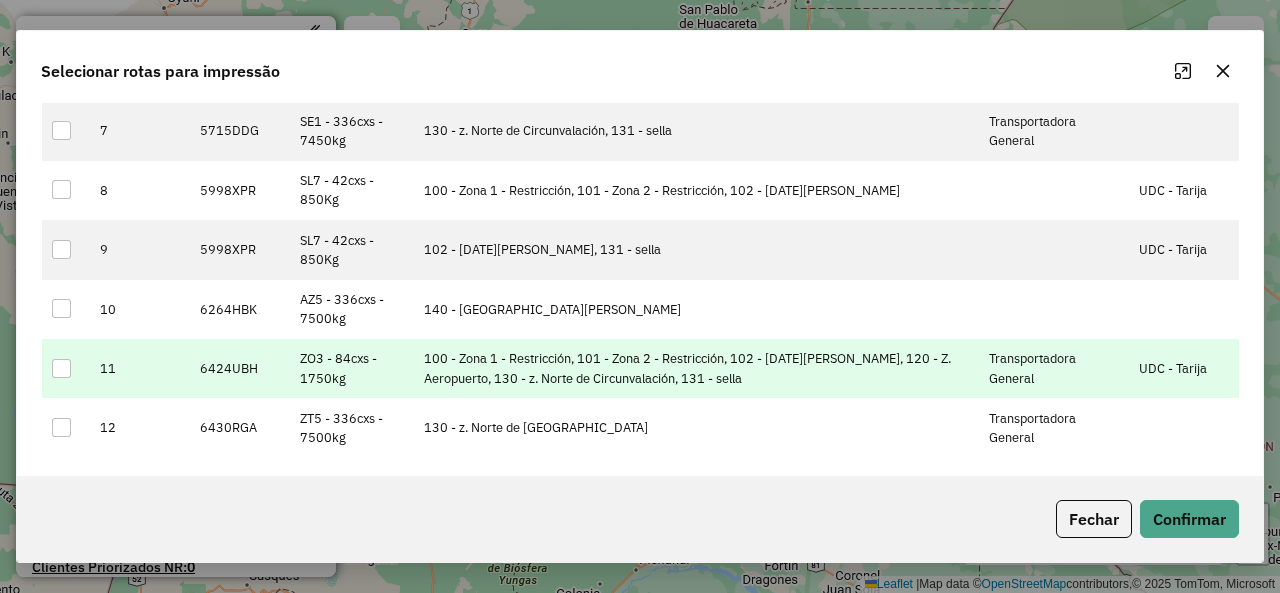 click at bounding box center (61, 368) 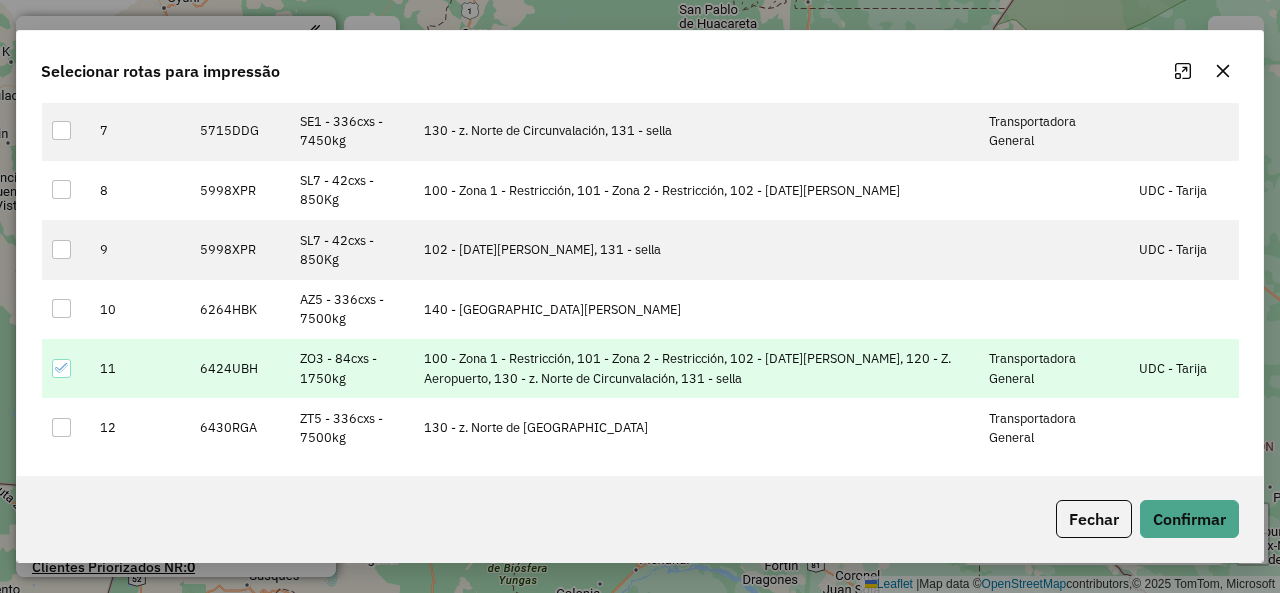 click 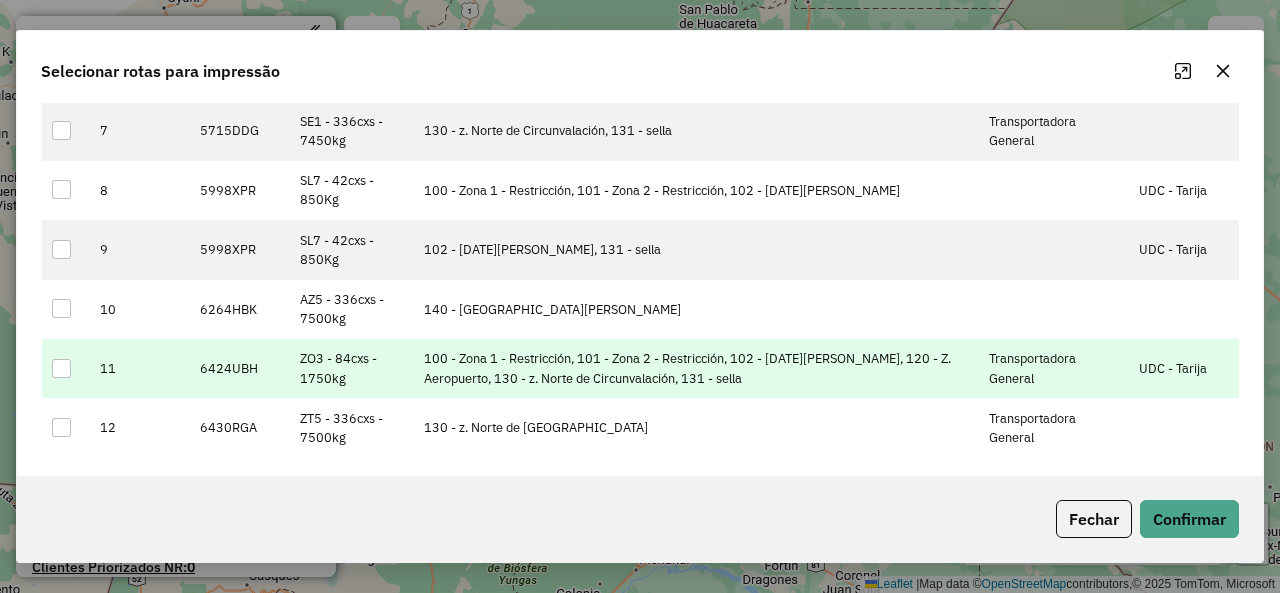 click at bounding box center (61, 368) 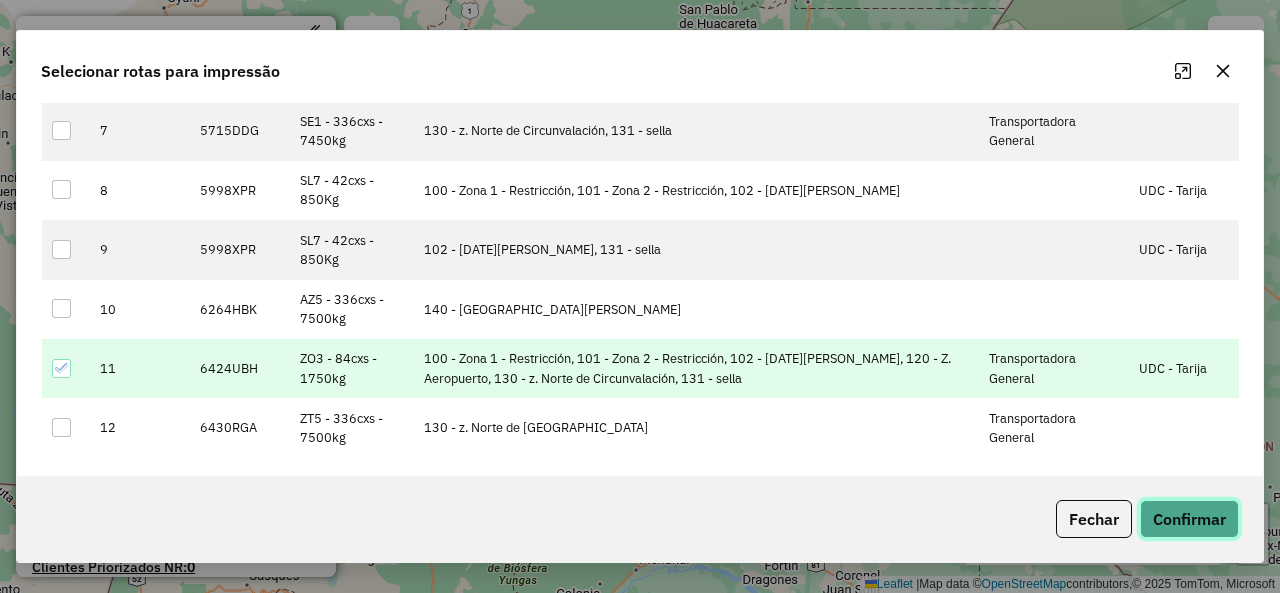 click on "Confirmar" 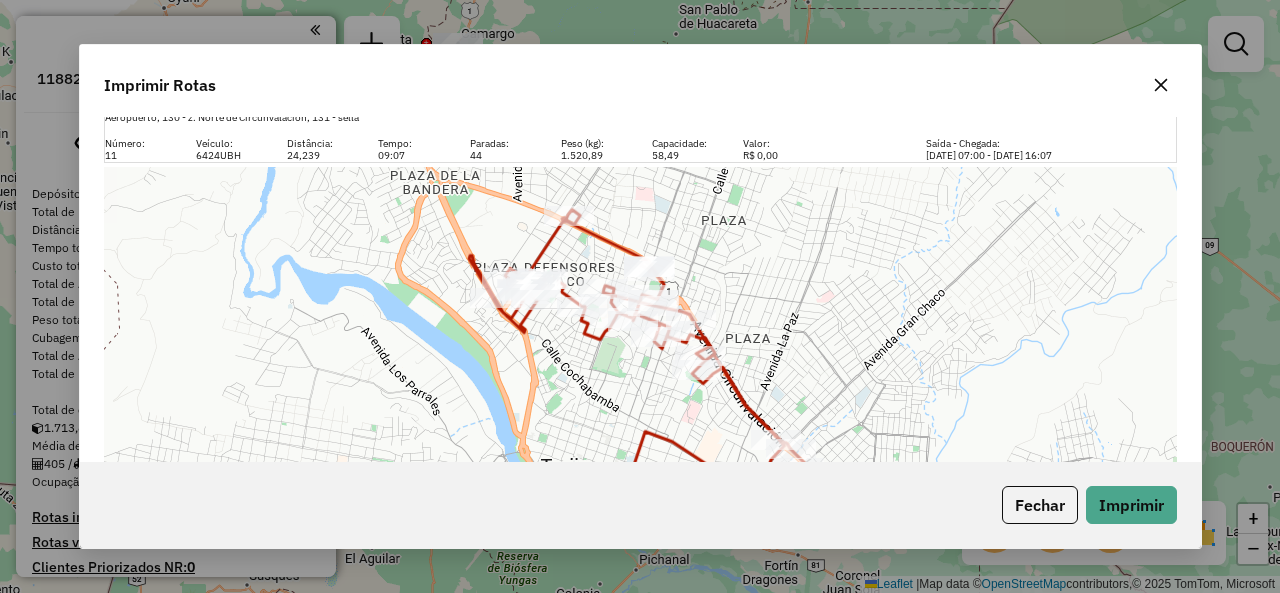scroll, scrollTop: 0, scrollLeft: 0, axis: both 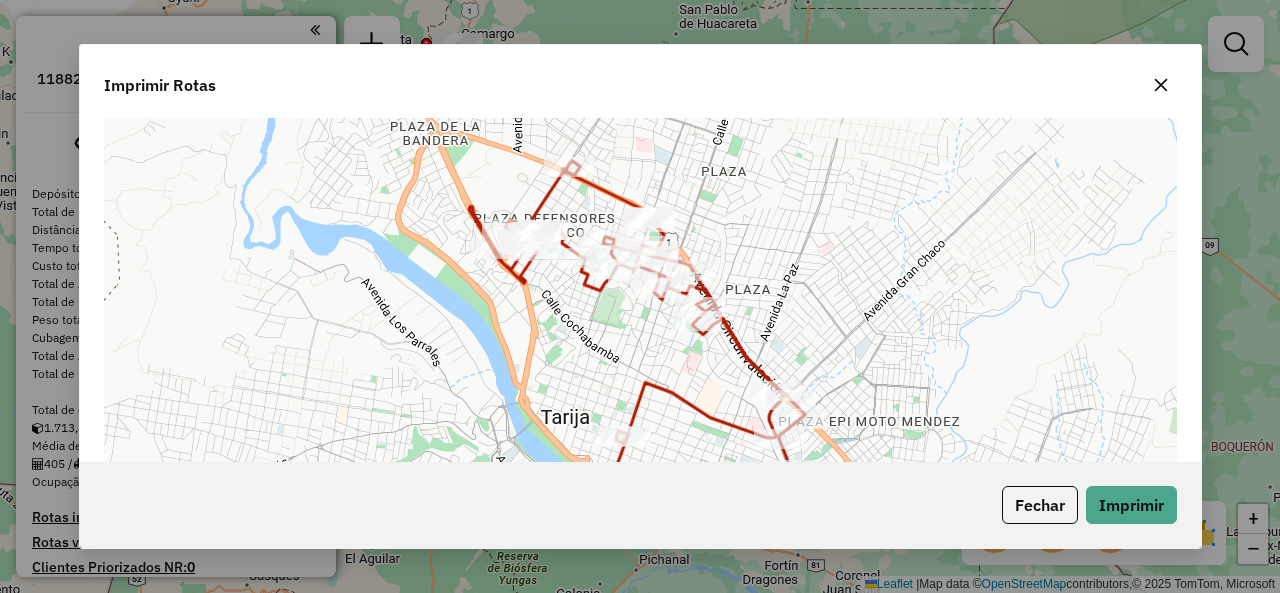click on "Leaflet   |  Map data ©  OpenStreetMap  contributors,© 2025 TomTom, Microsoft" at bounding box center [640, 343] 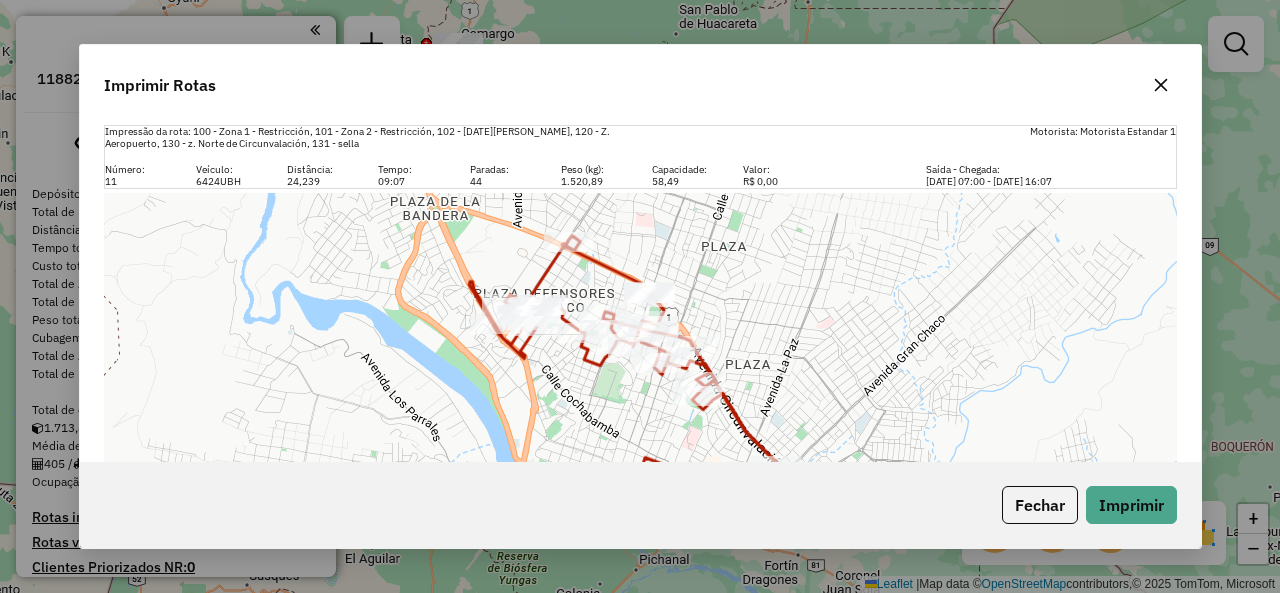 click 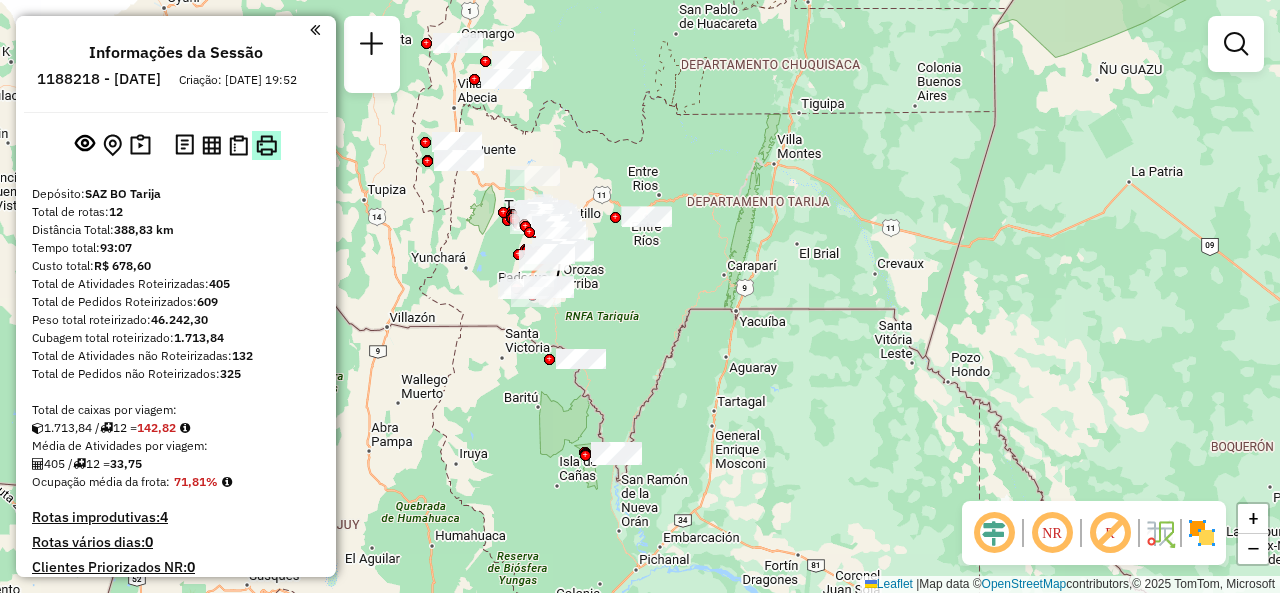click at bounding box center [266, 145] 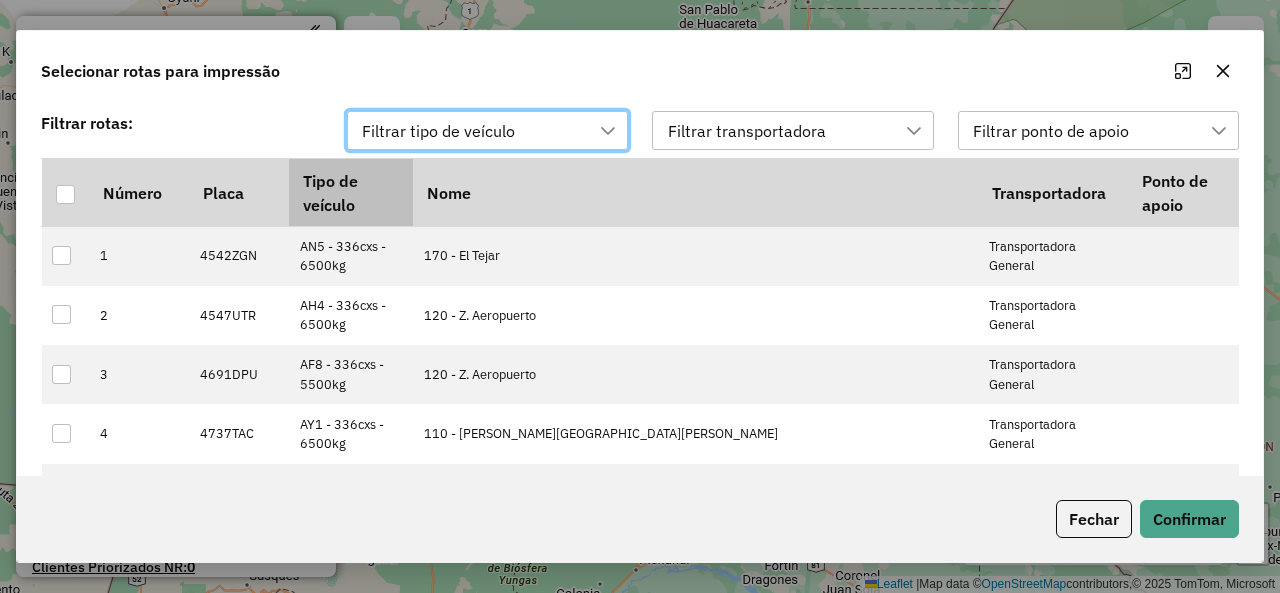 scroll, scrollTop: 14, scrollLeft: 90, axis: both 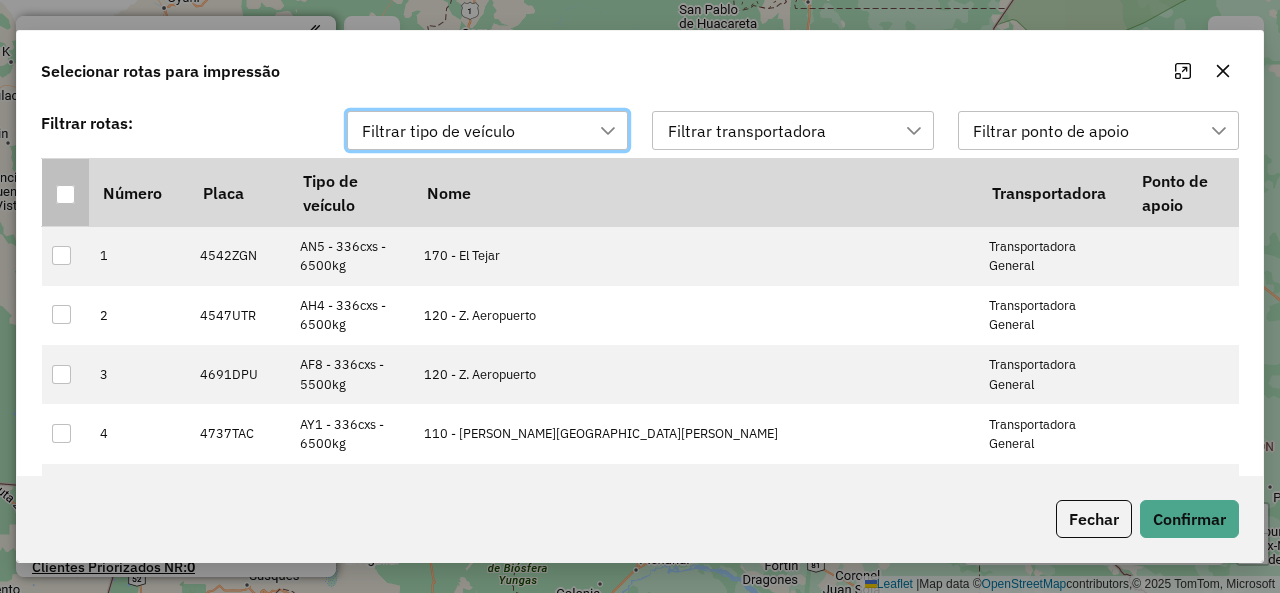 click at bounding box center [65, 194] 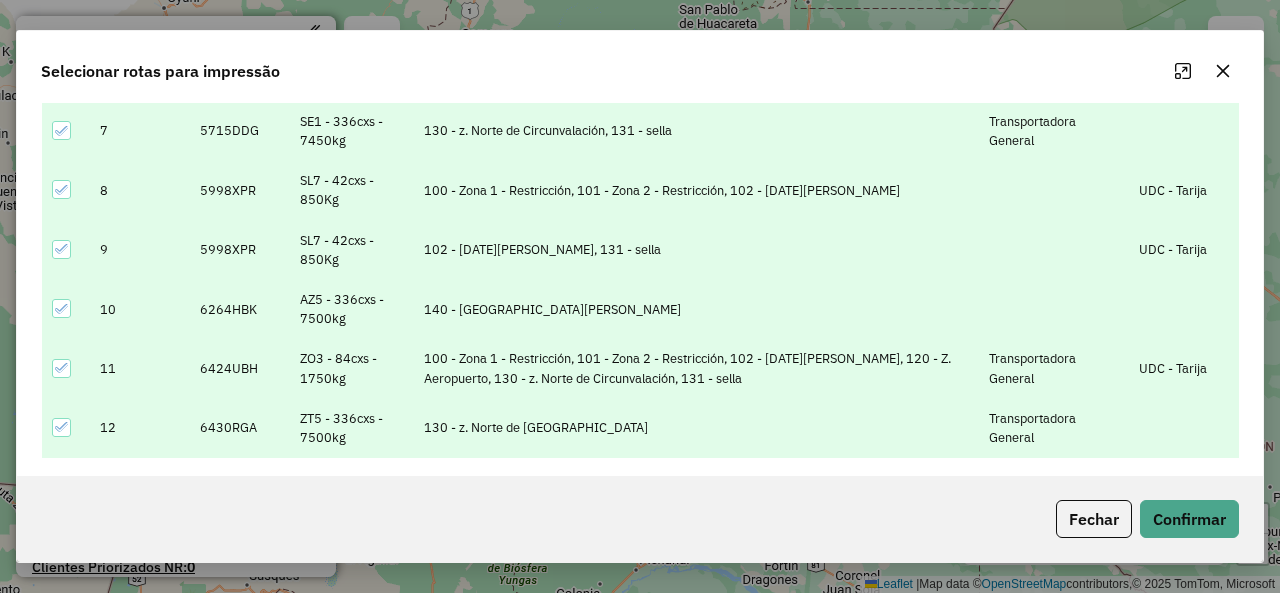 scroll, scrollTop: 0, scrollLeft: 0, axis: both 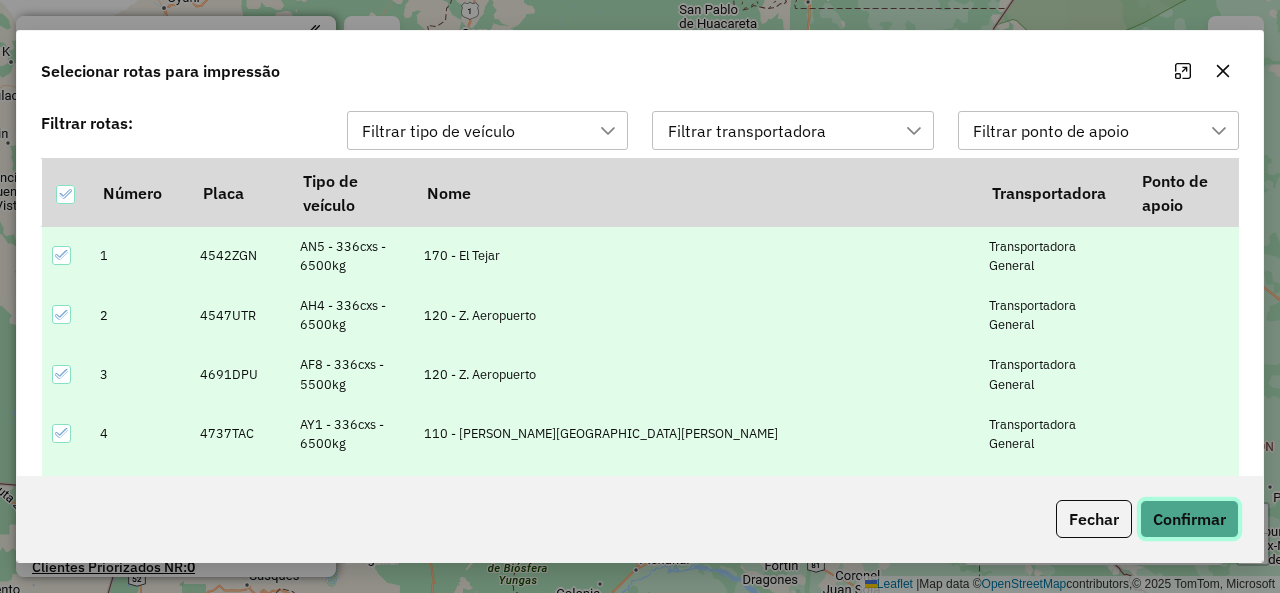 click on "Confirmar" 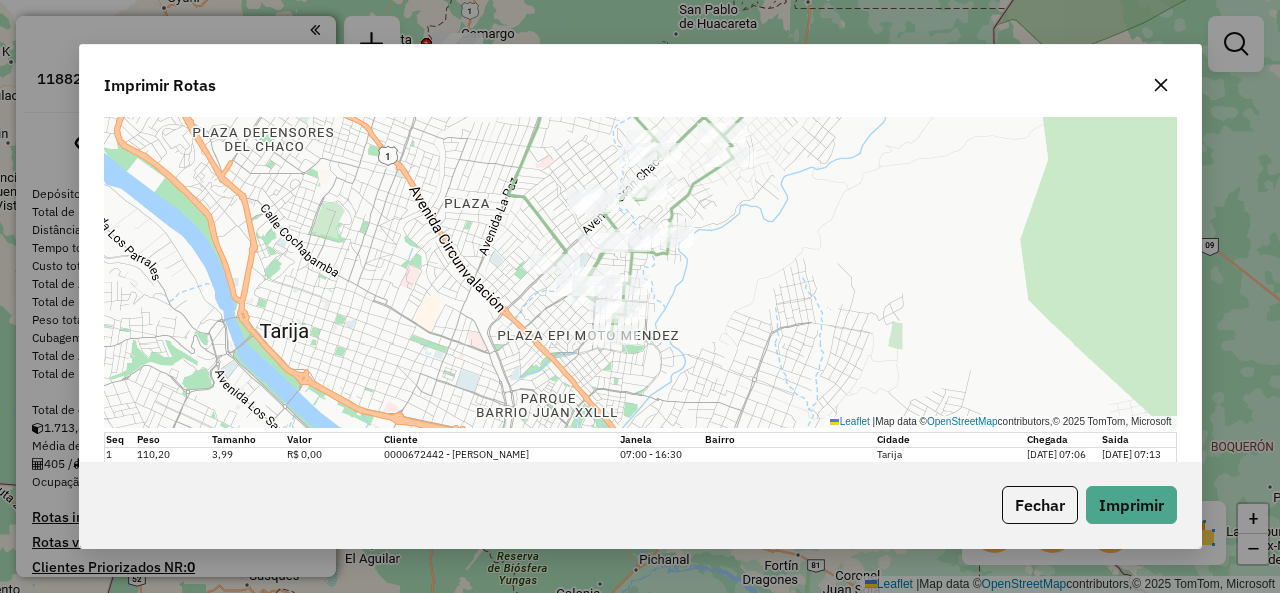 scroll, scrollTop: 11827, scrollLeft: 0, axis: vertical 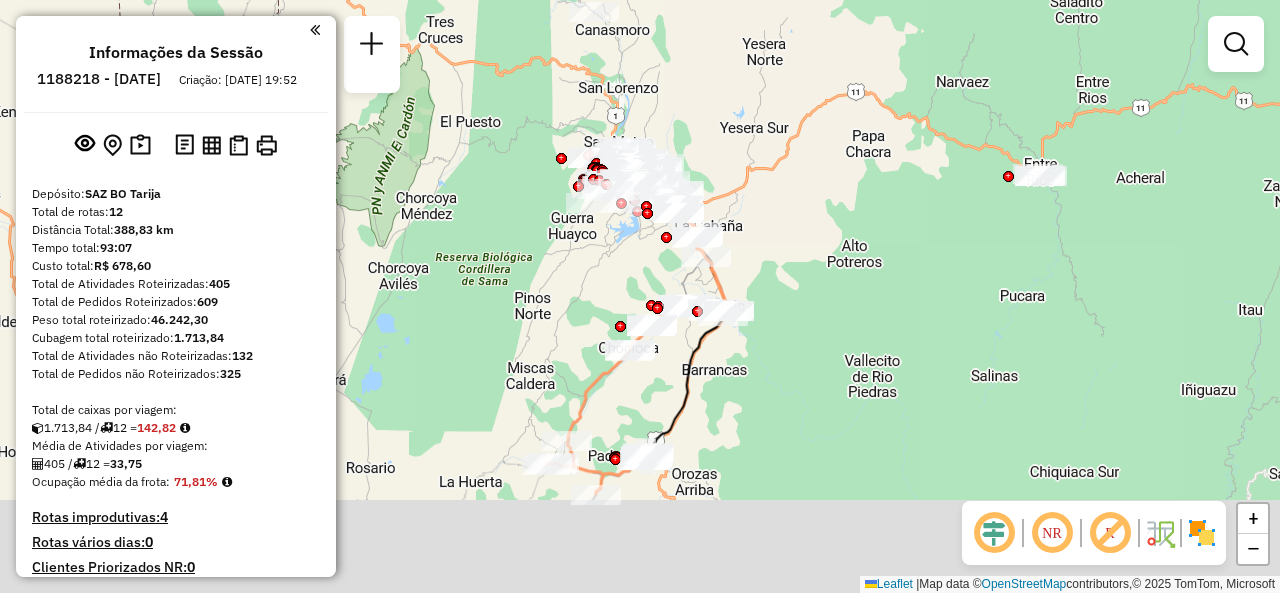 drag, startPoint x: 799, startPoint y: 360, endPoint x: 816, endPoint y: 179, distance: 181.79659 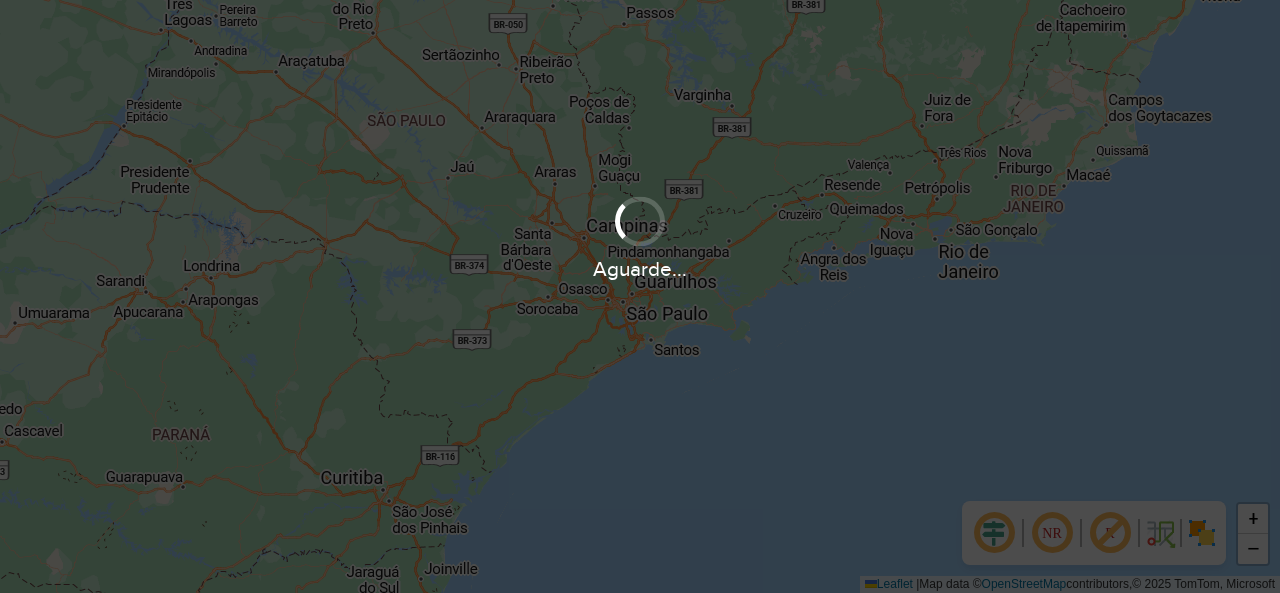 scroll, scrollTop: 0, scrollLeft: 0, axis: both 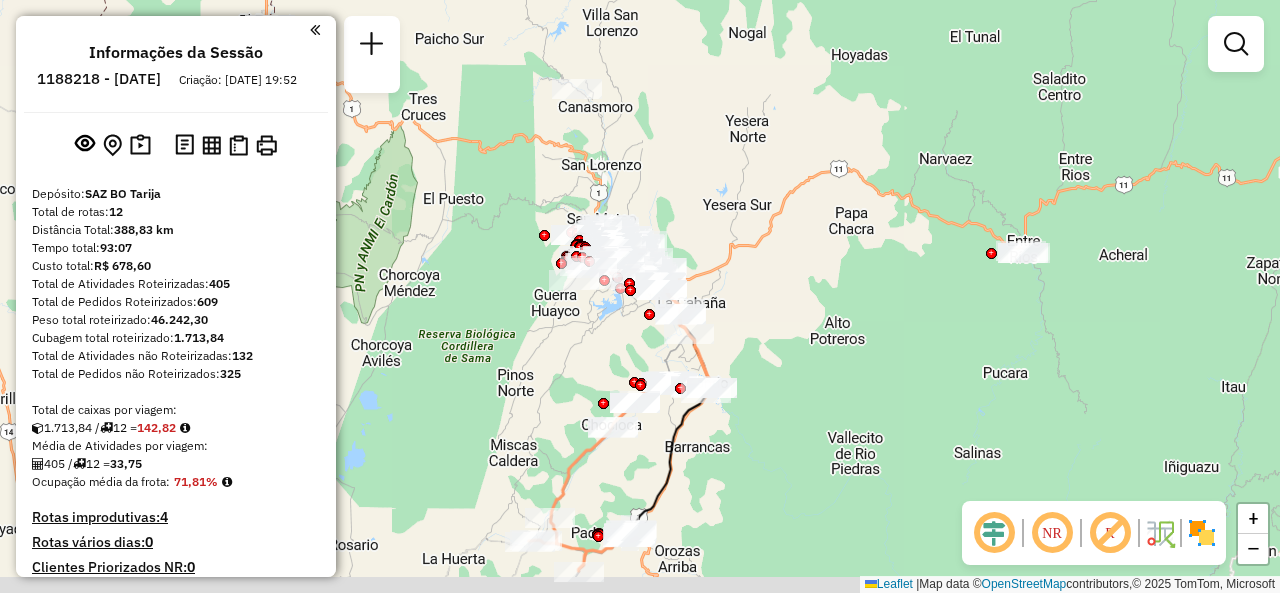 drag, startPoint x: 544, startPoint y: 367, endPoint x: 534, endPoint y: 321, distance: 47.07441 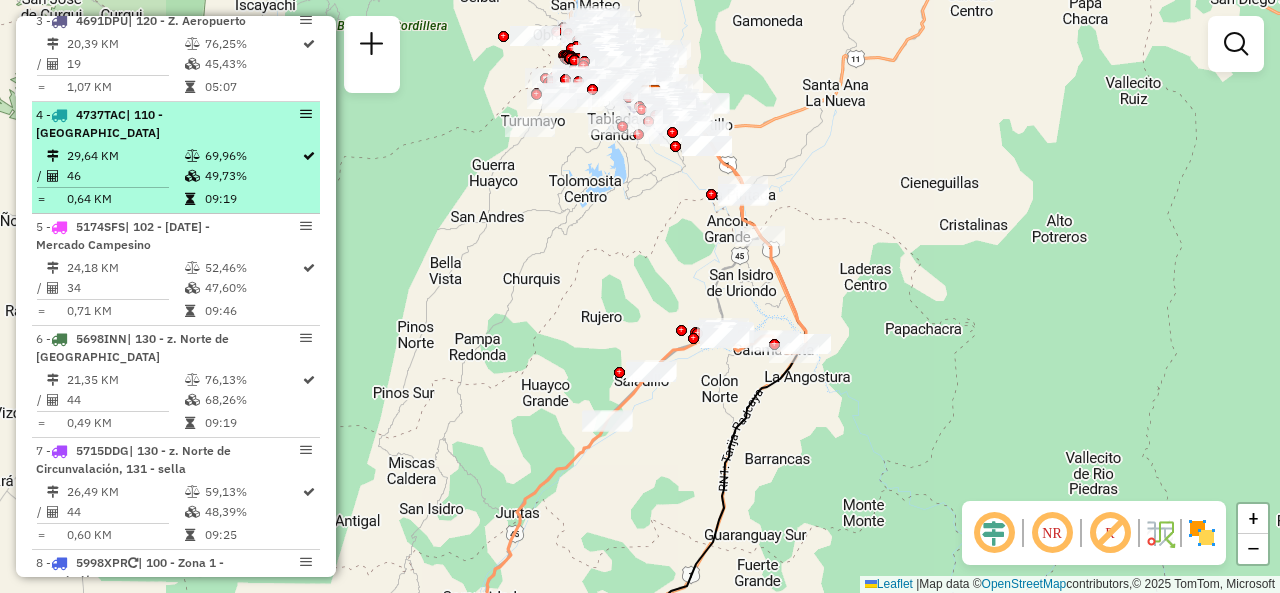 scroll, scrollTop: 0, scrollLeft: 0, axis: both 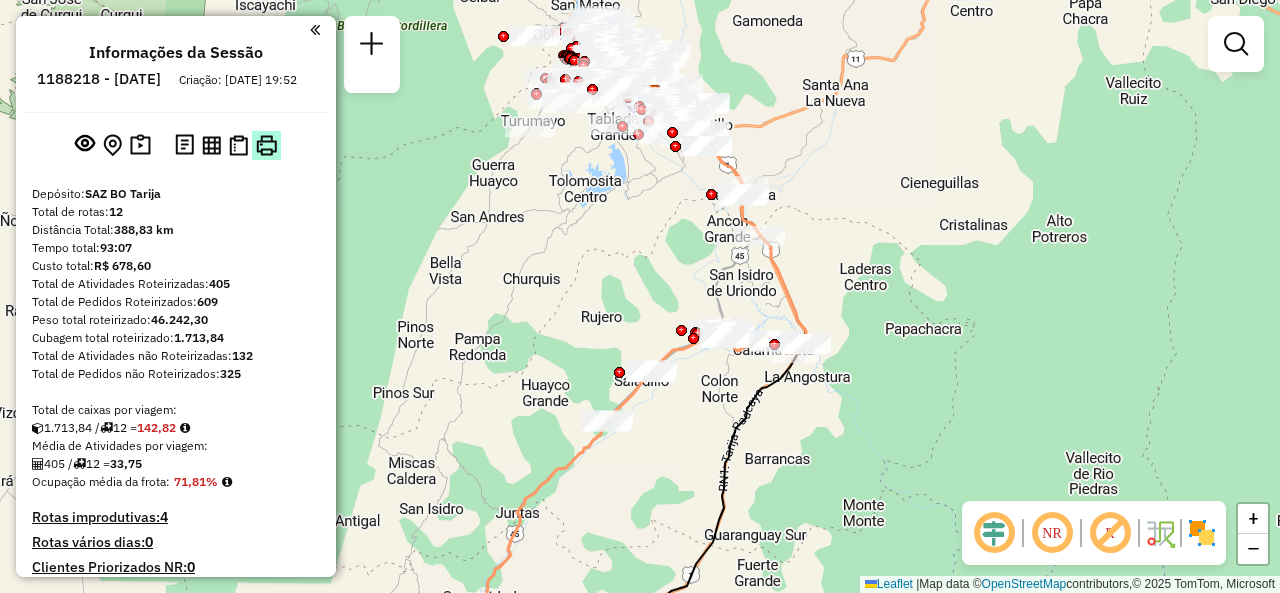 click at bounding box center (266, 145) 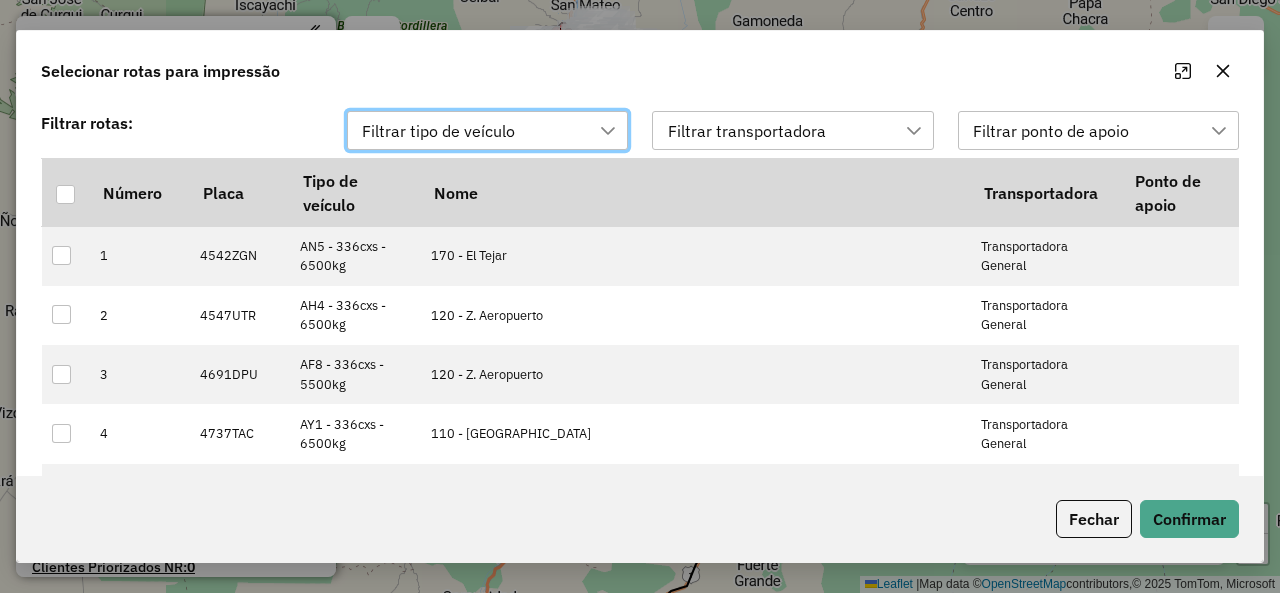 scroll, scrollTop: 14, scrollLeft: 90, axis: both 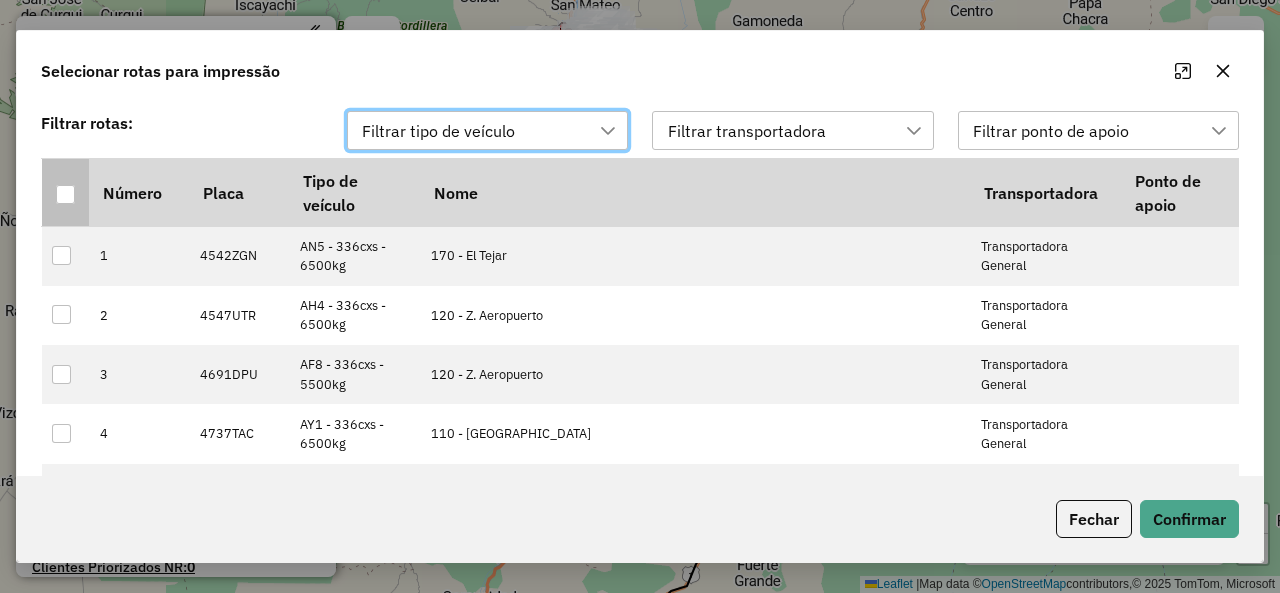 click at bounding box center (65, 194) 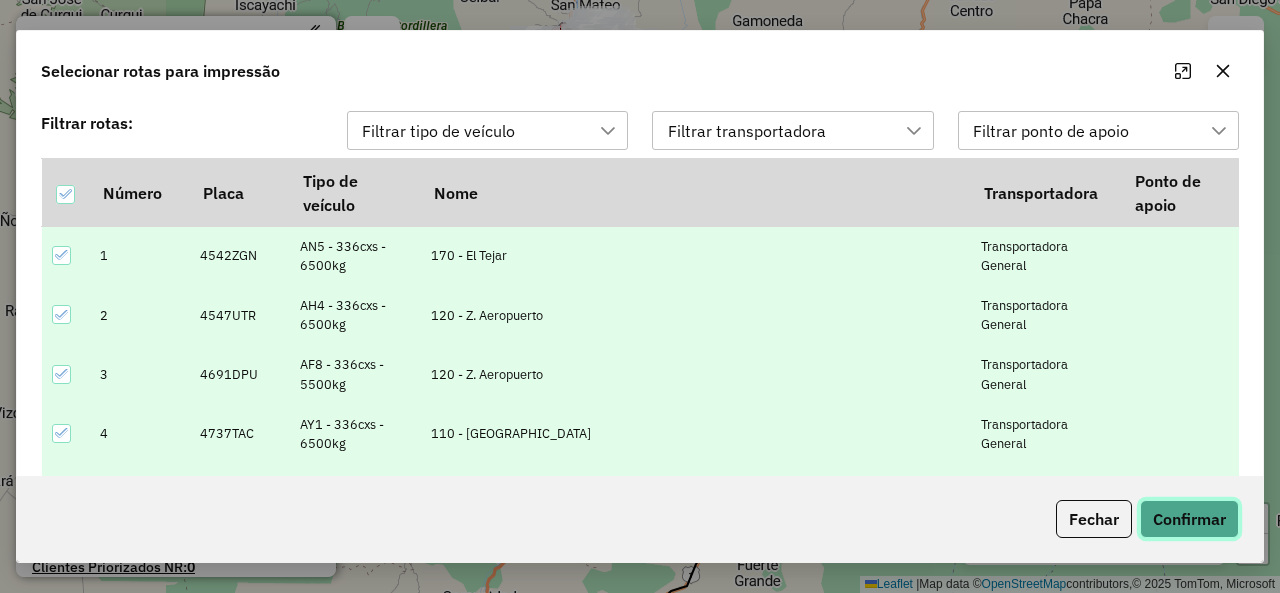 click on "Confirmar" 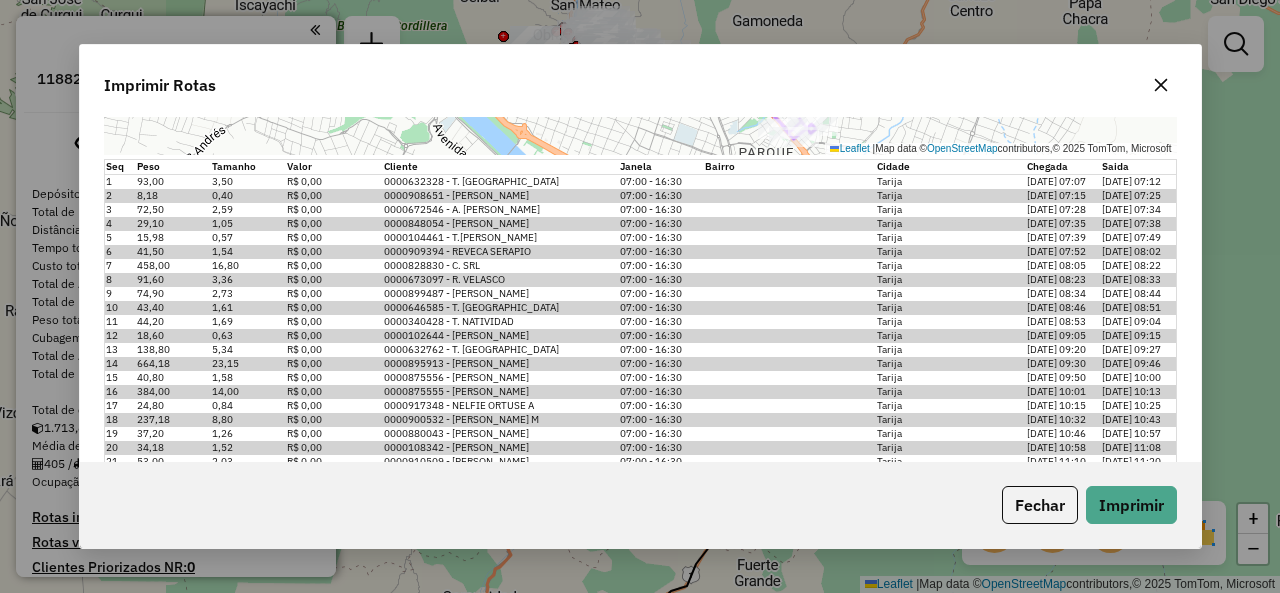 scroll, scrollTop: 6758, scrollLeft: 0, axis: vertical 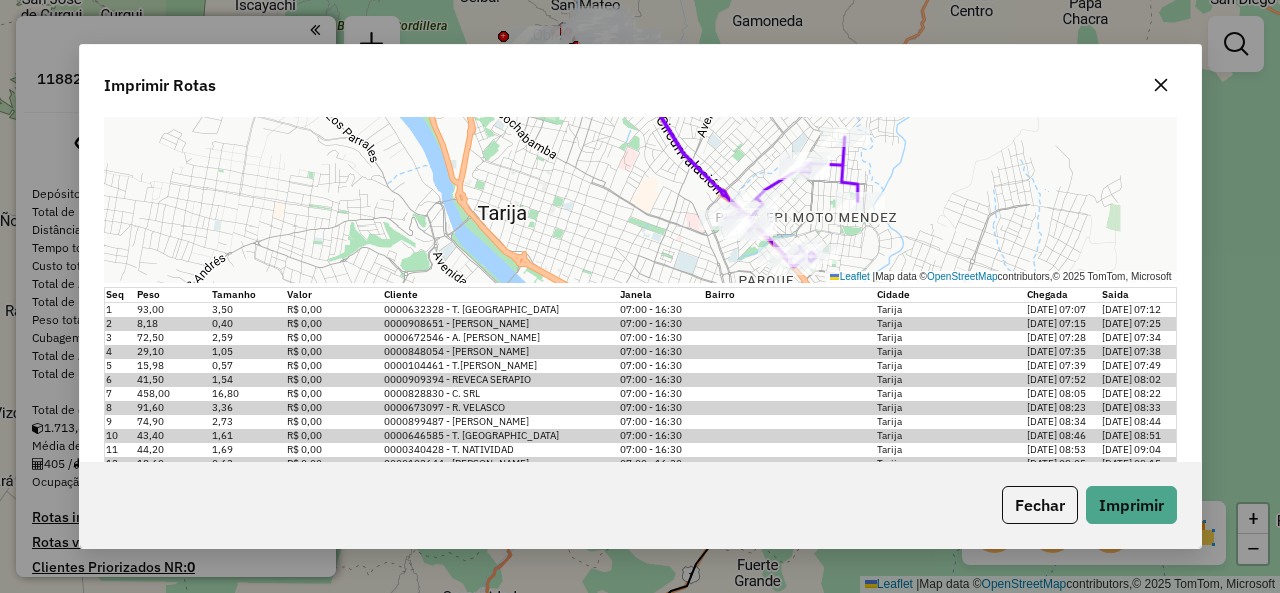 click 